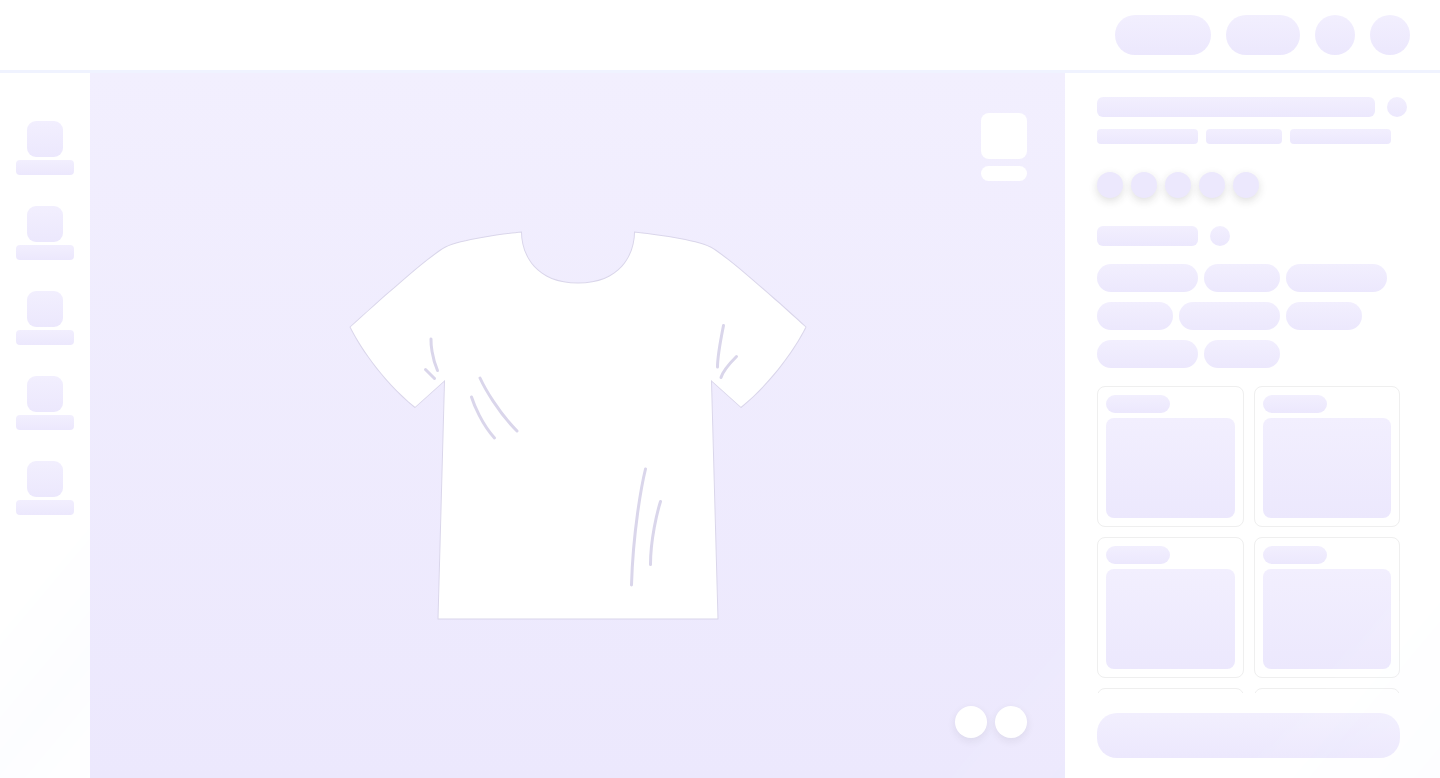 scroll, scrollTop: 0, scrollLeft: 0, axis: both 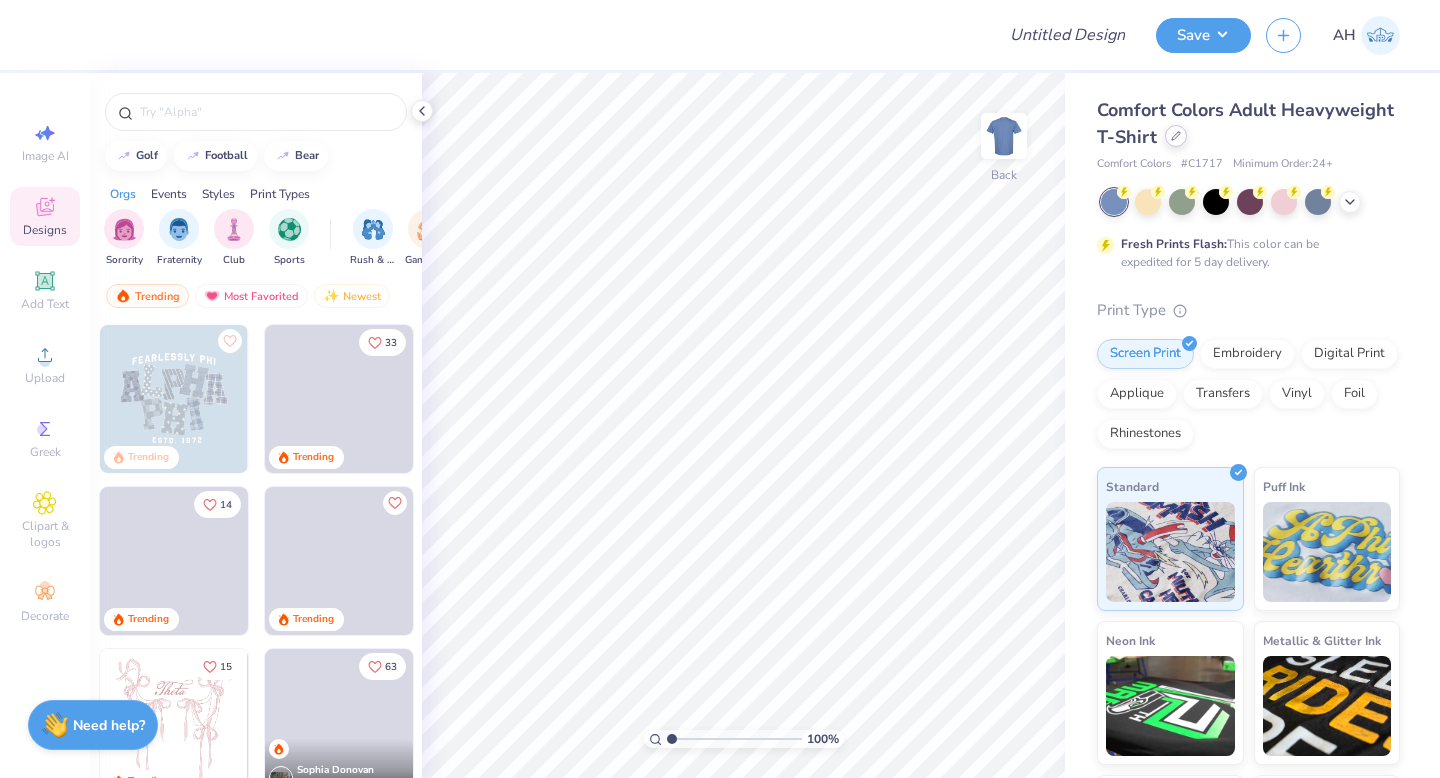 click at bounding box center [1176, 136] 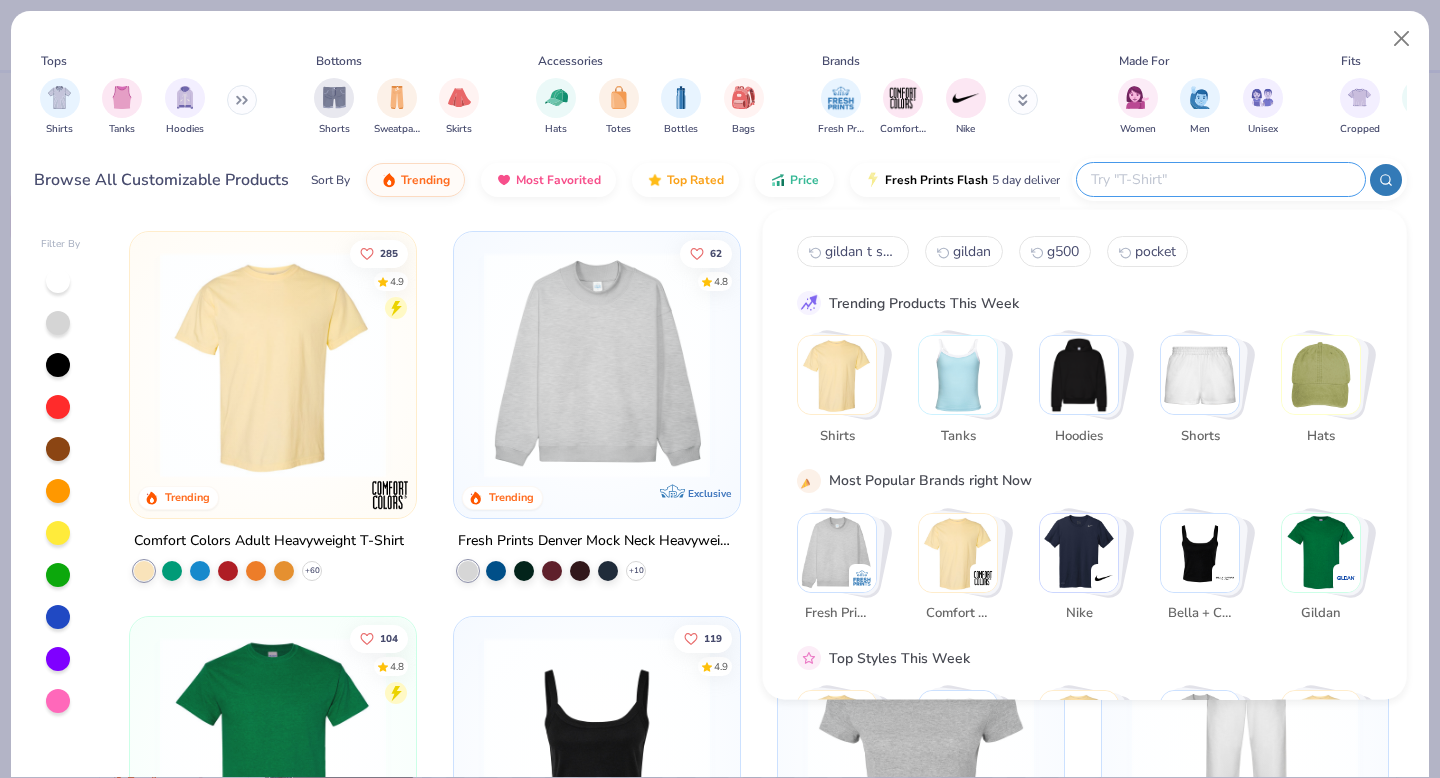click at bounding box center (1220, 179) 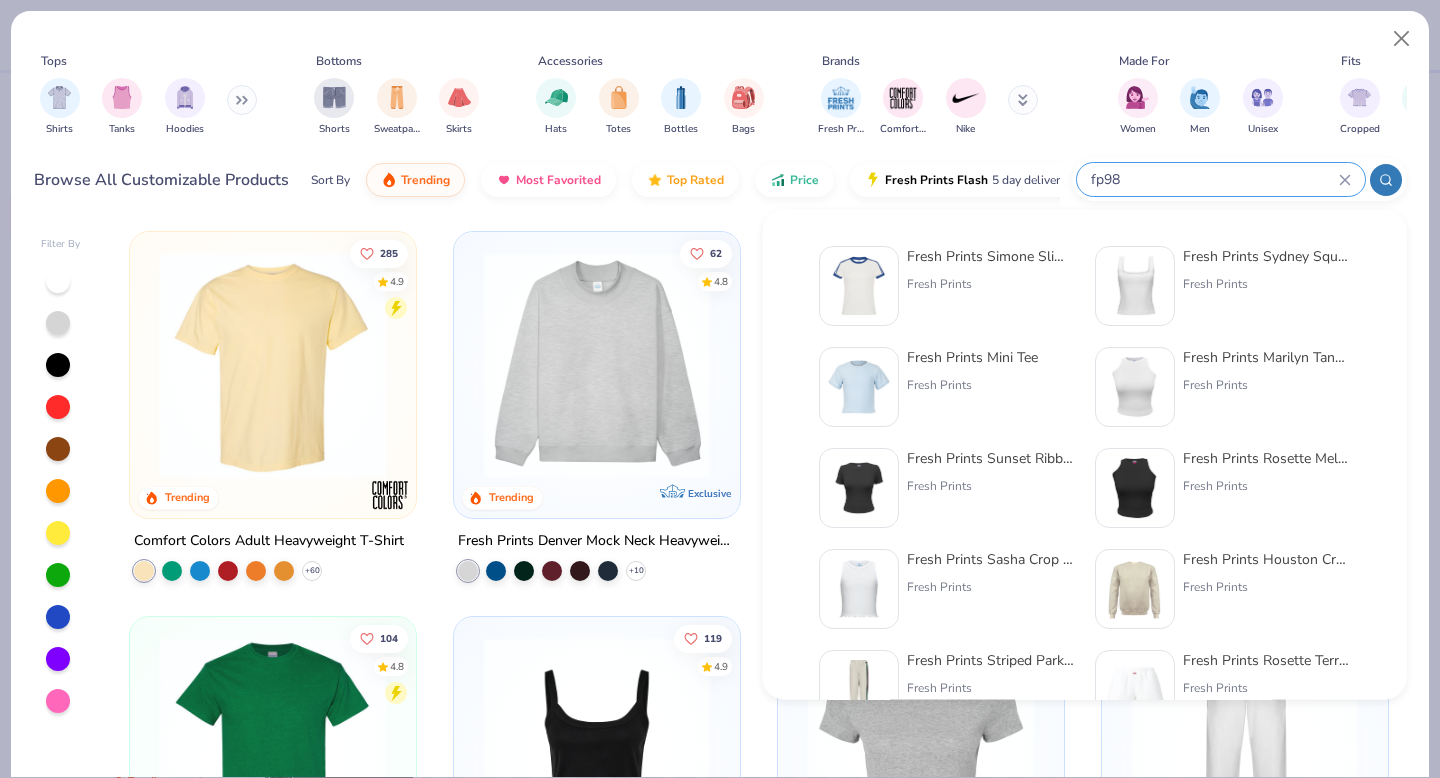 type on "fp98" 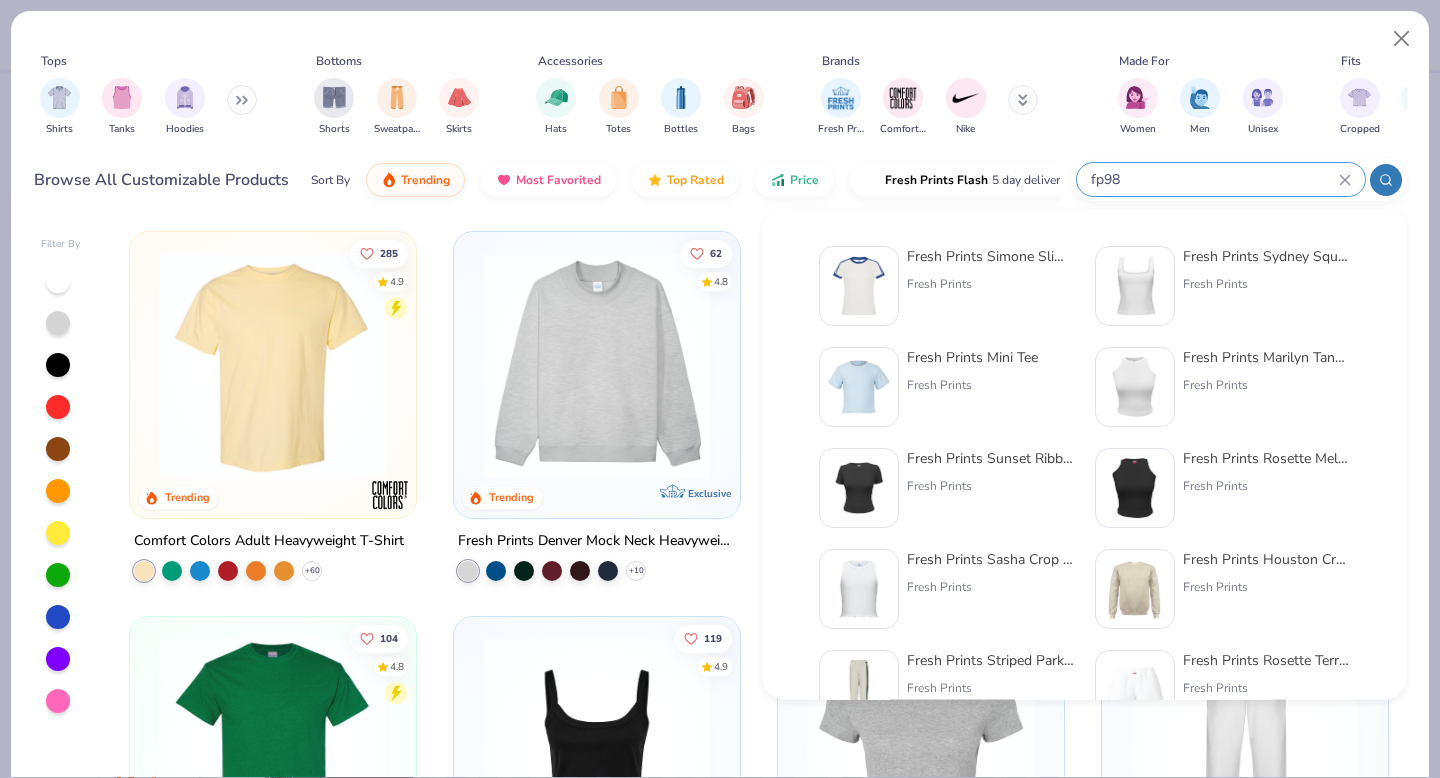 click on "Fresh Prints Simone Slim Fit Ringer Shirt with Stripes" at bounding box center [991, 256] 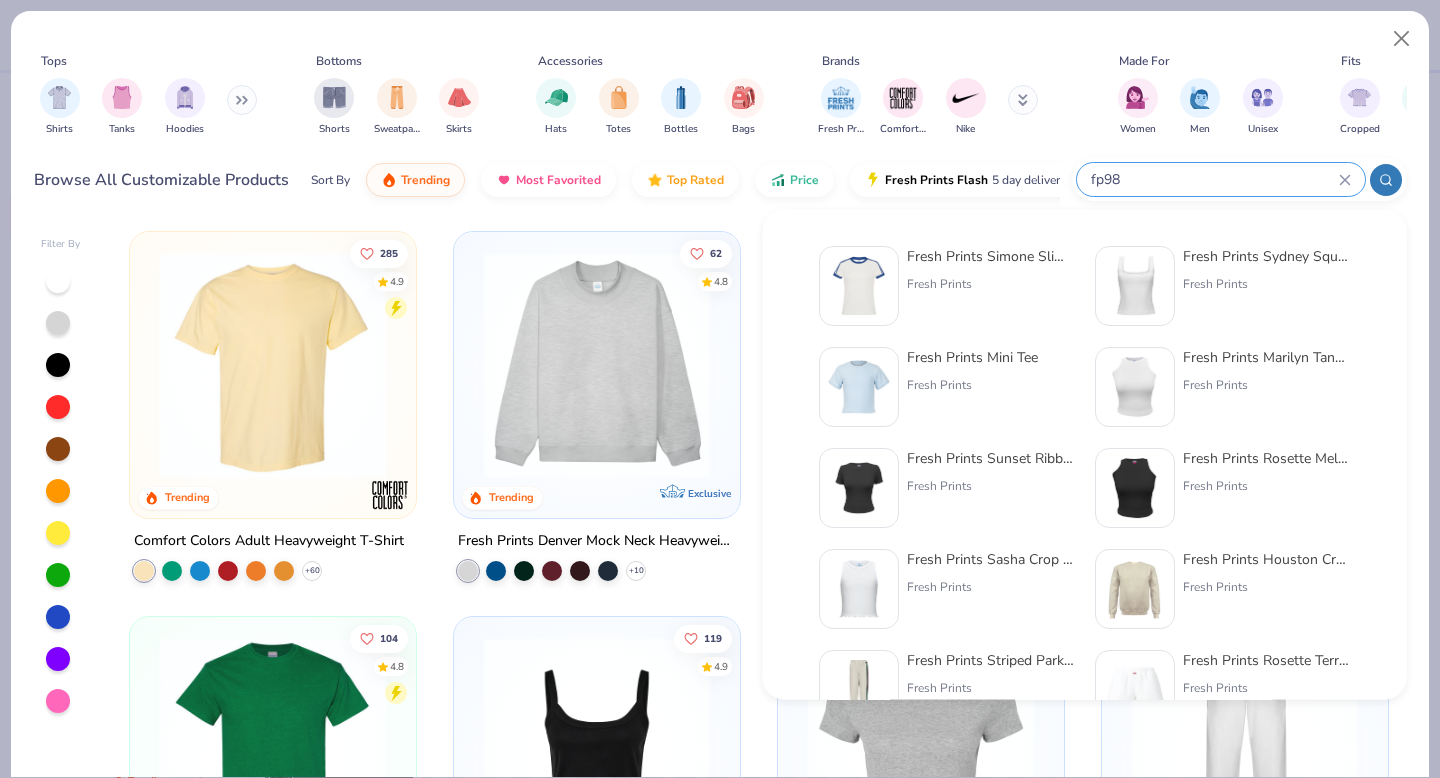 type 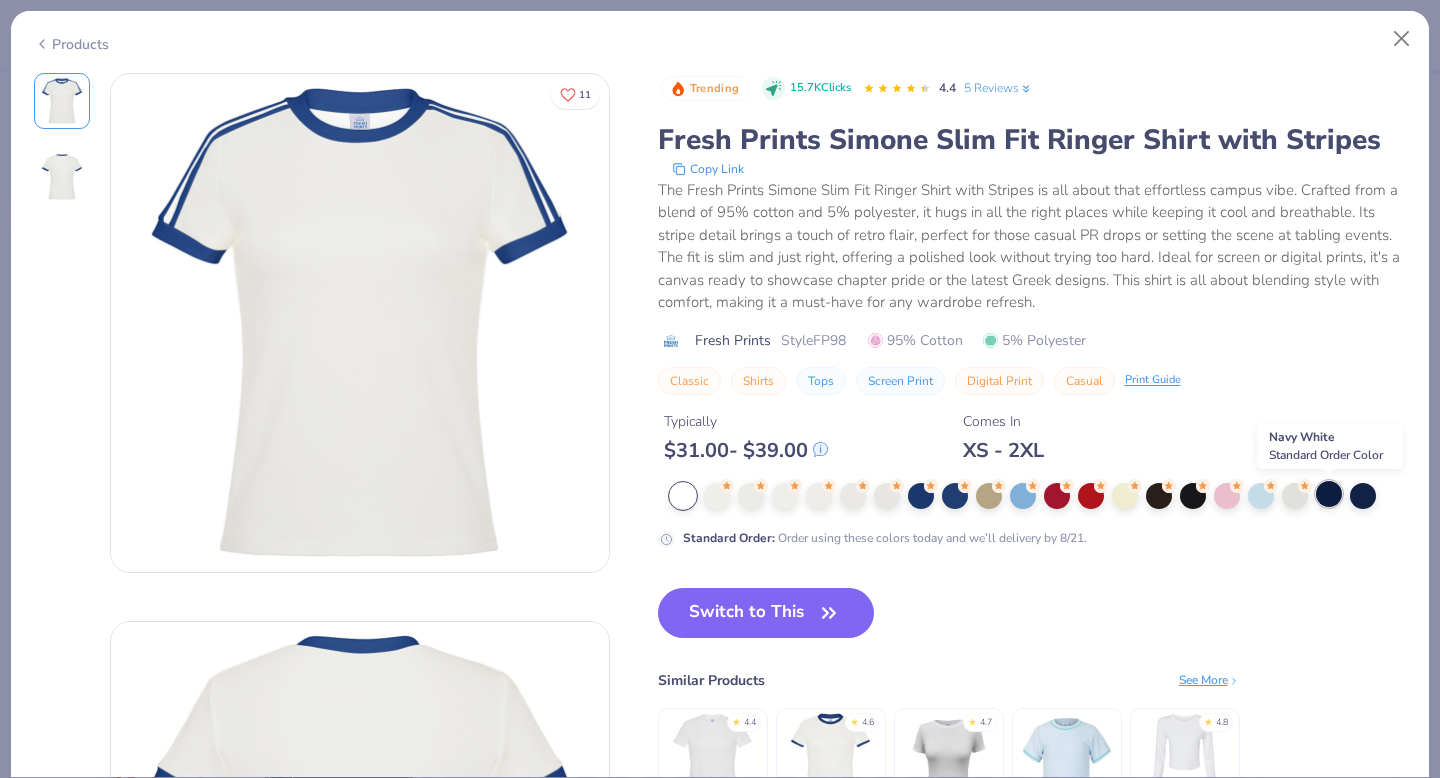 click at bounding box center (1329, 494) 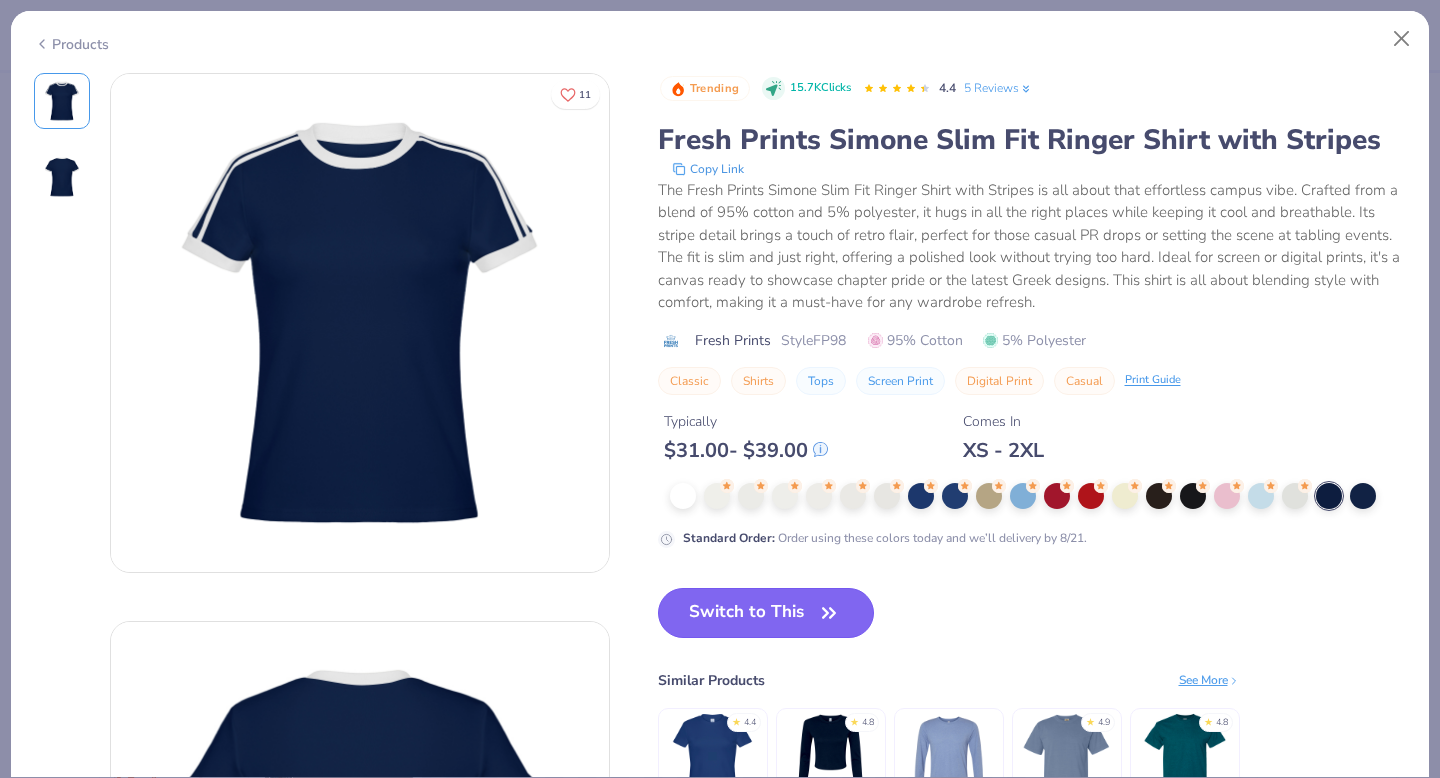 click on "Switch to This" at bounding box center [766, 613] 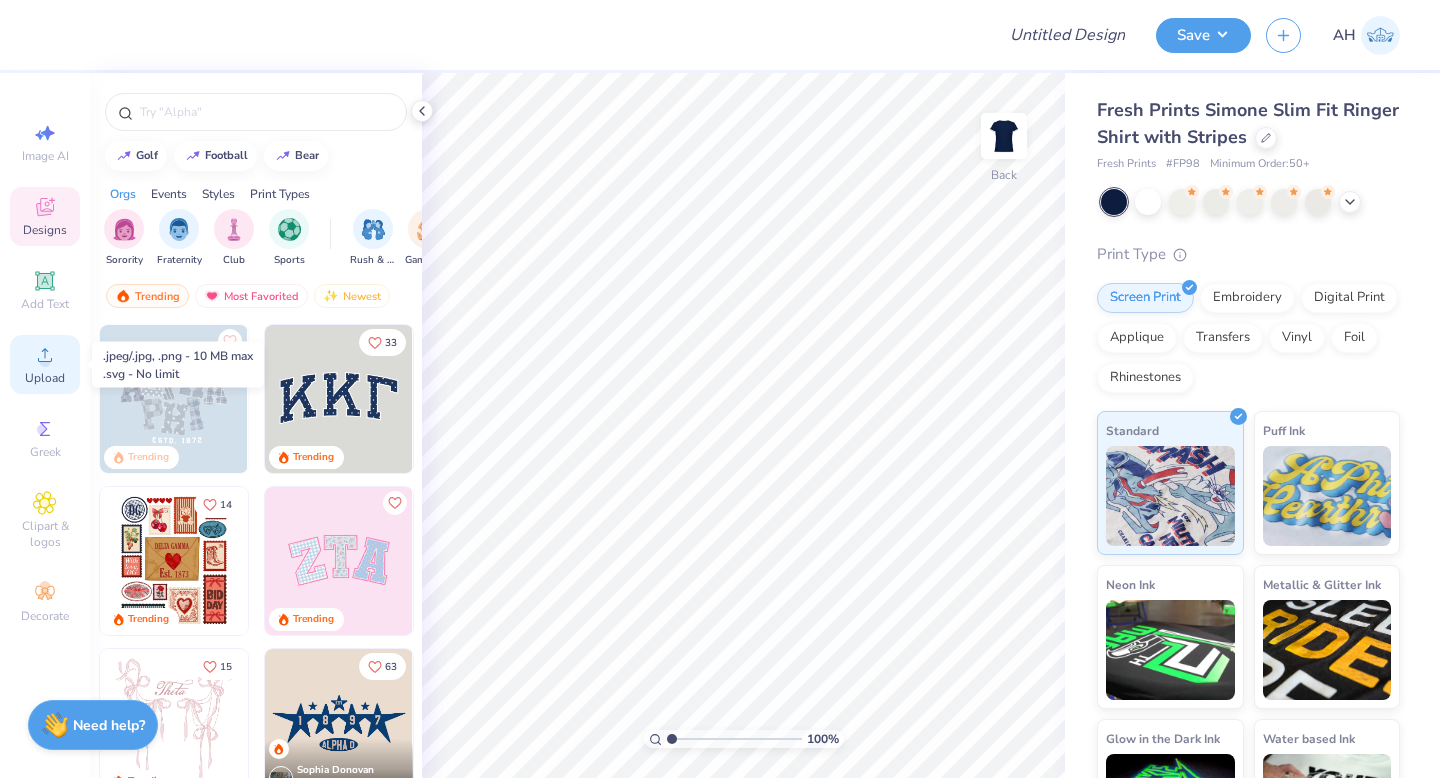 click 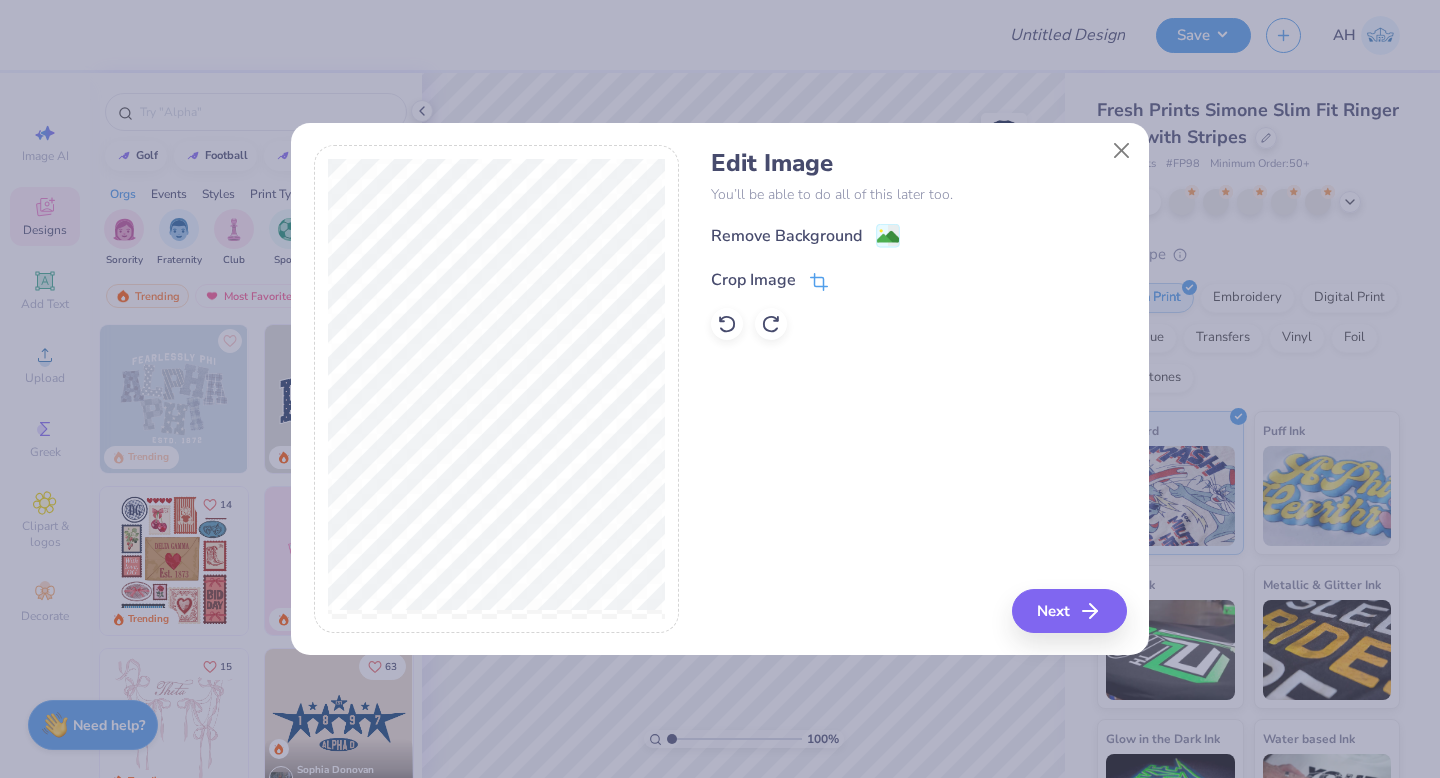 click 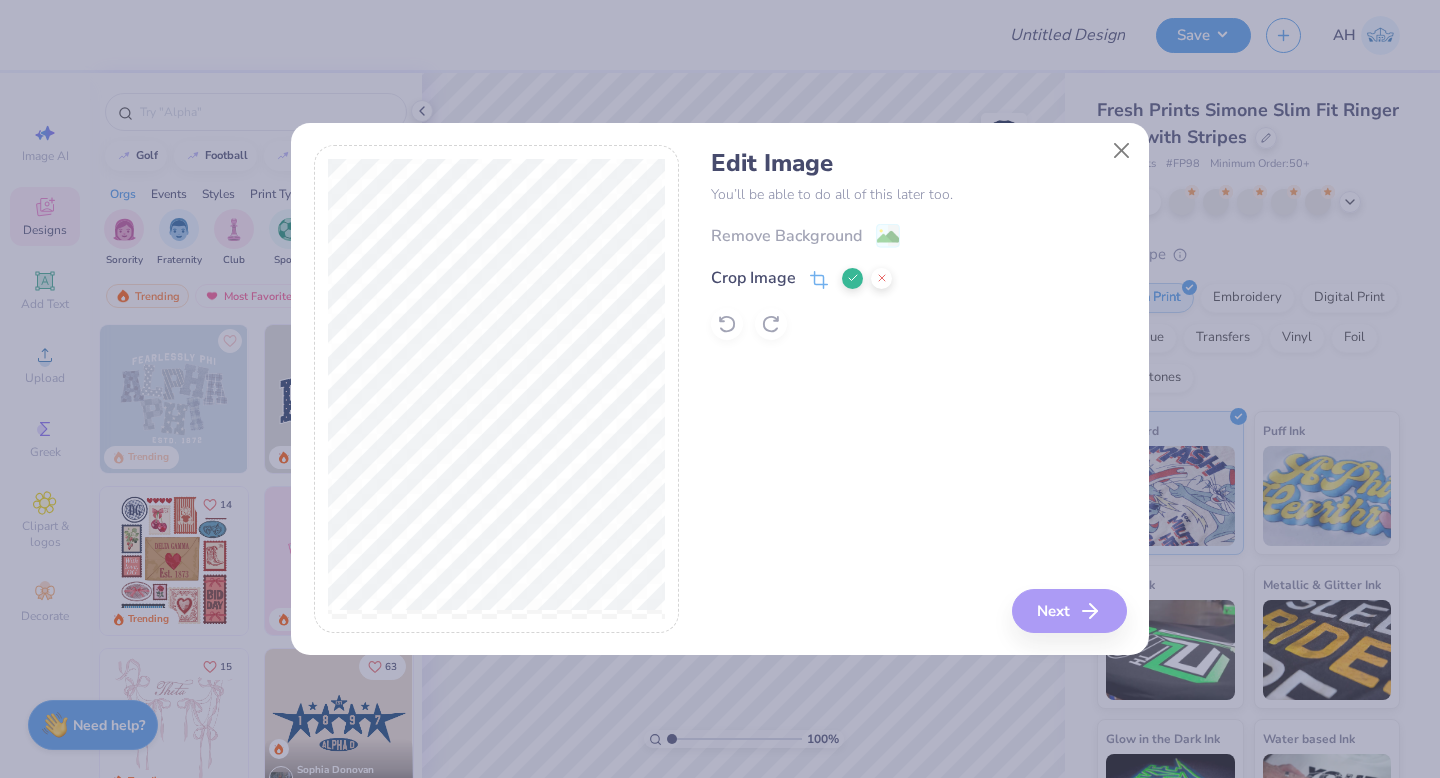 click 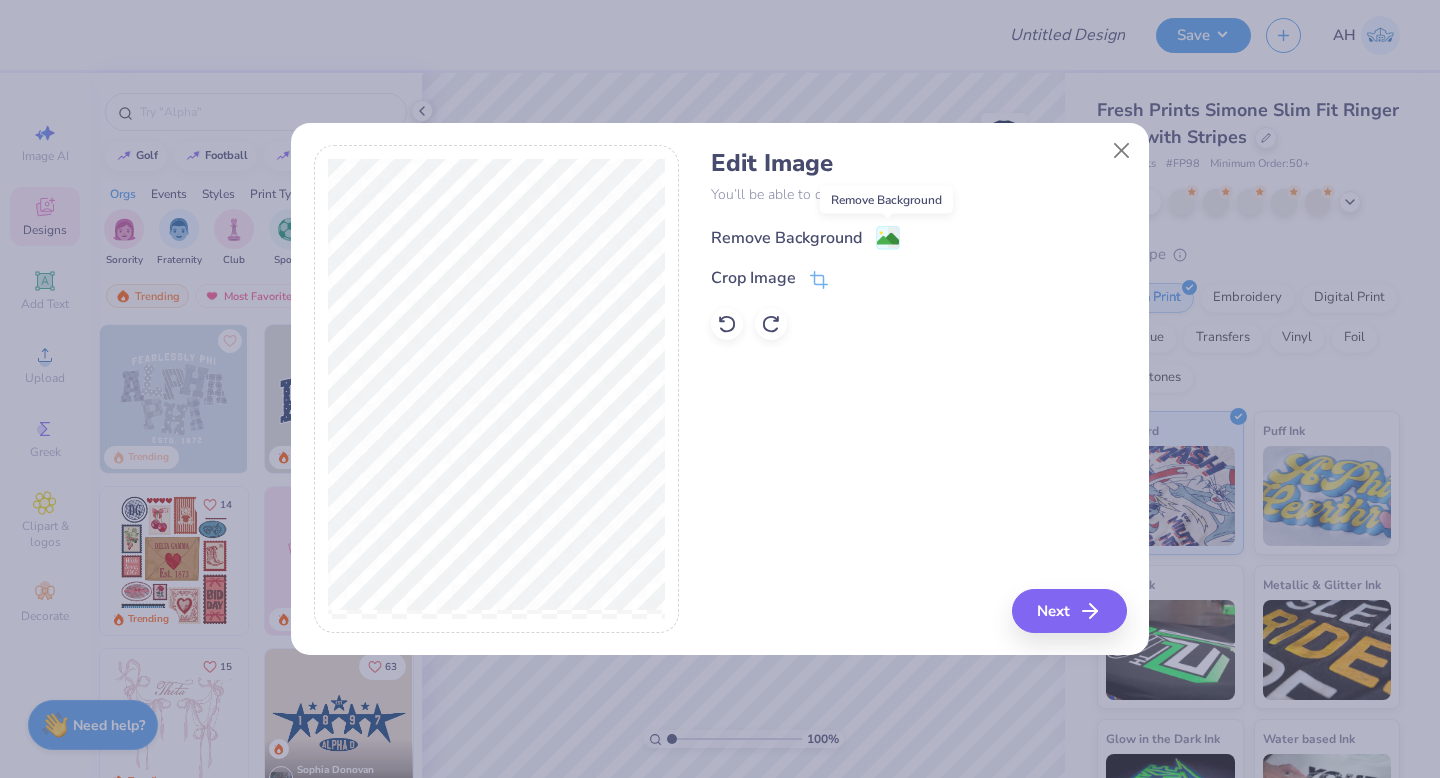 click 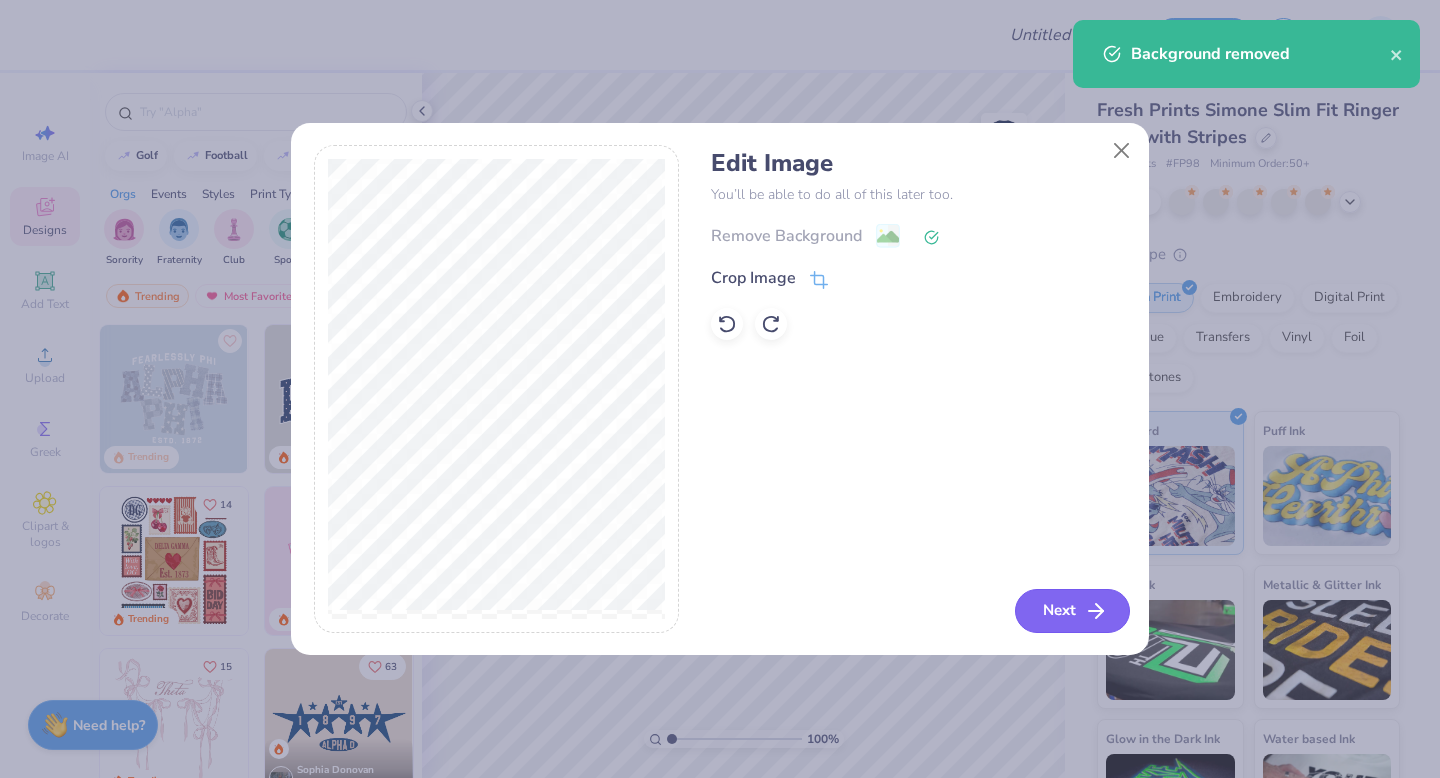 click on "Next" at bounding box center (1072, 611) 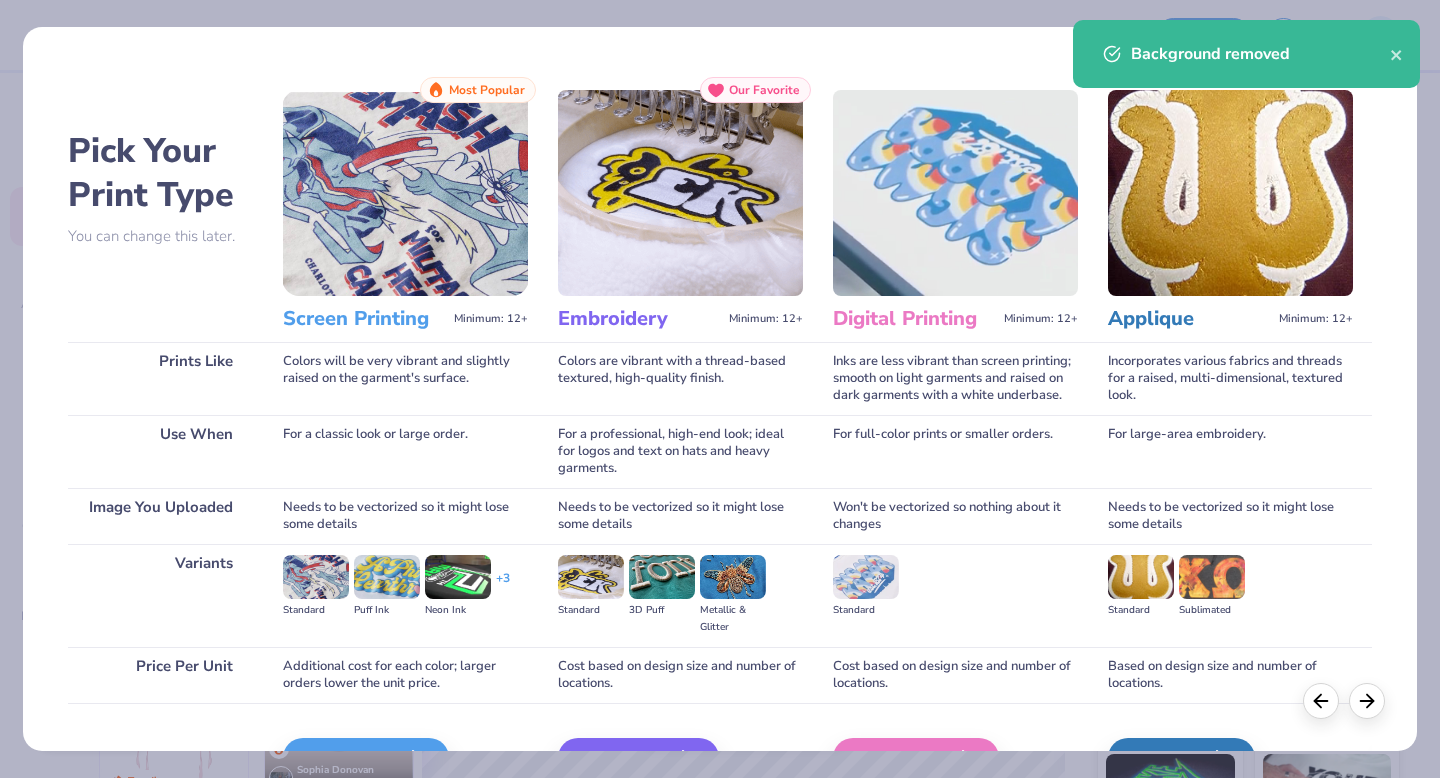scroll, scrollTop: 113, scrollLeft: 0, axis: vertical 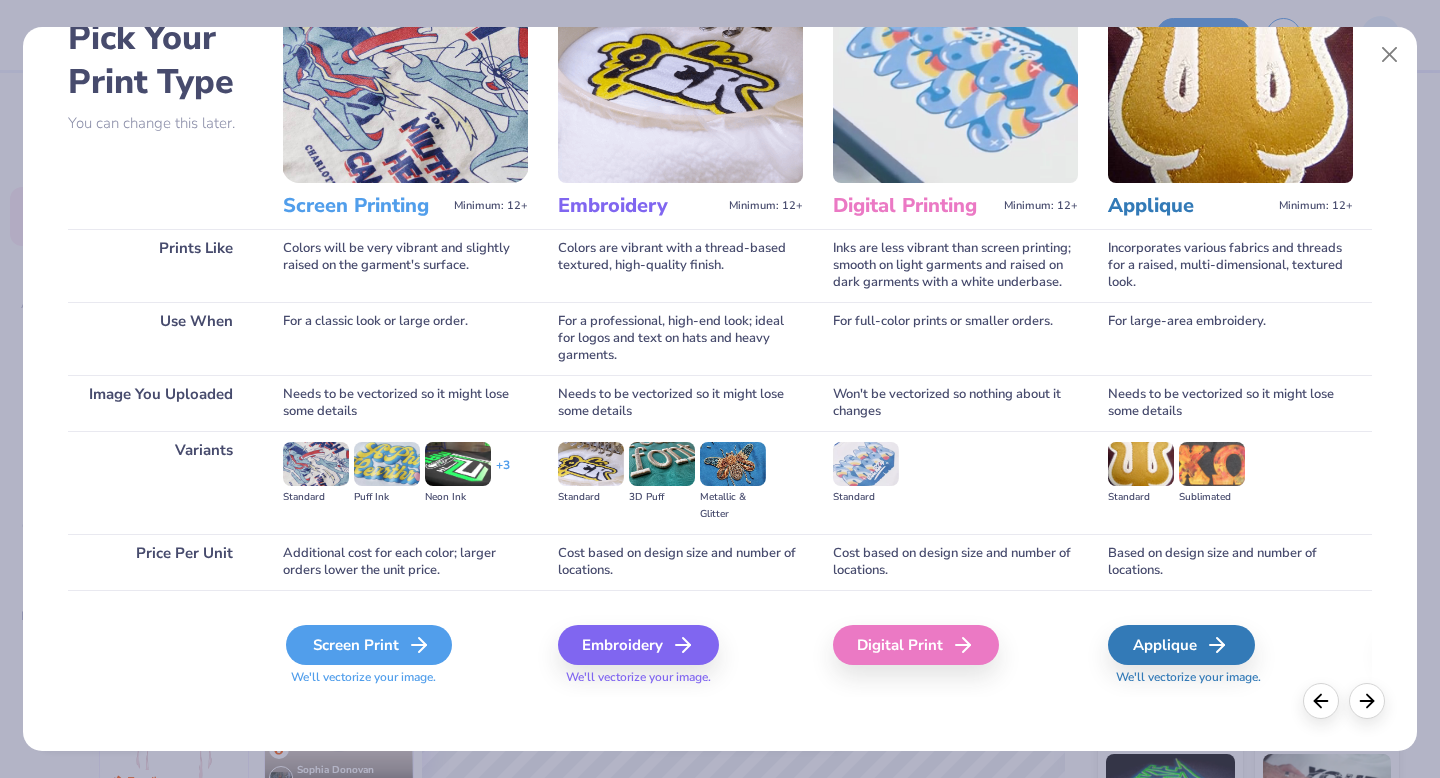 click on "Screen Print" at bounding box center (369, 645) 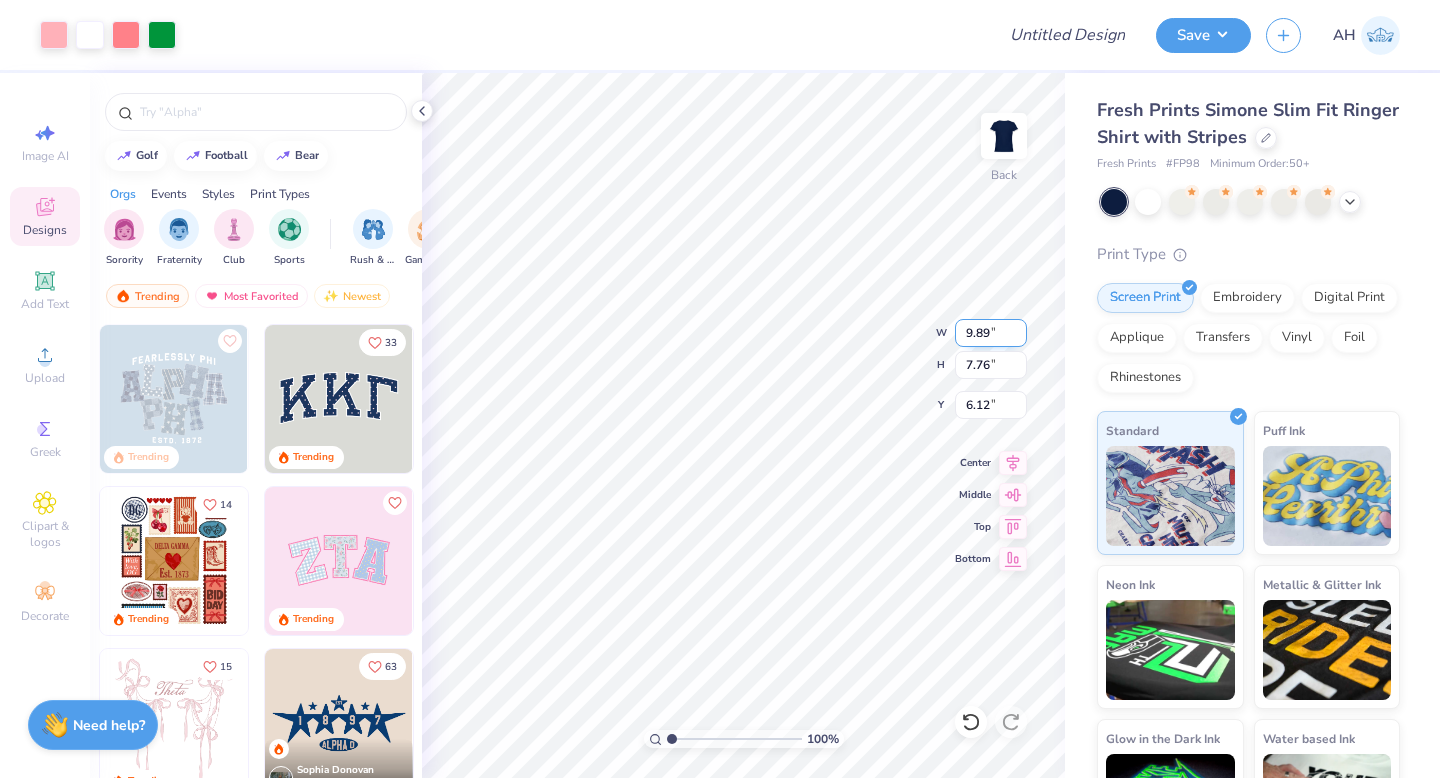 click on "9.89" at bounding box center (991, 333) 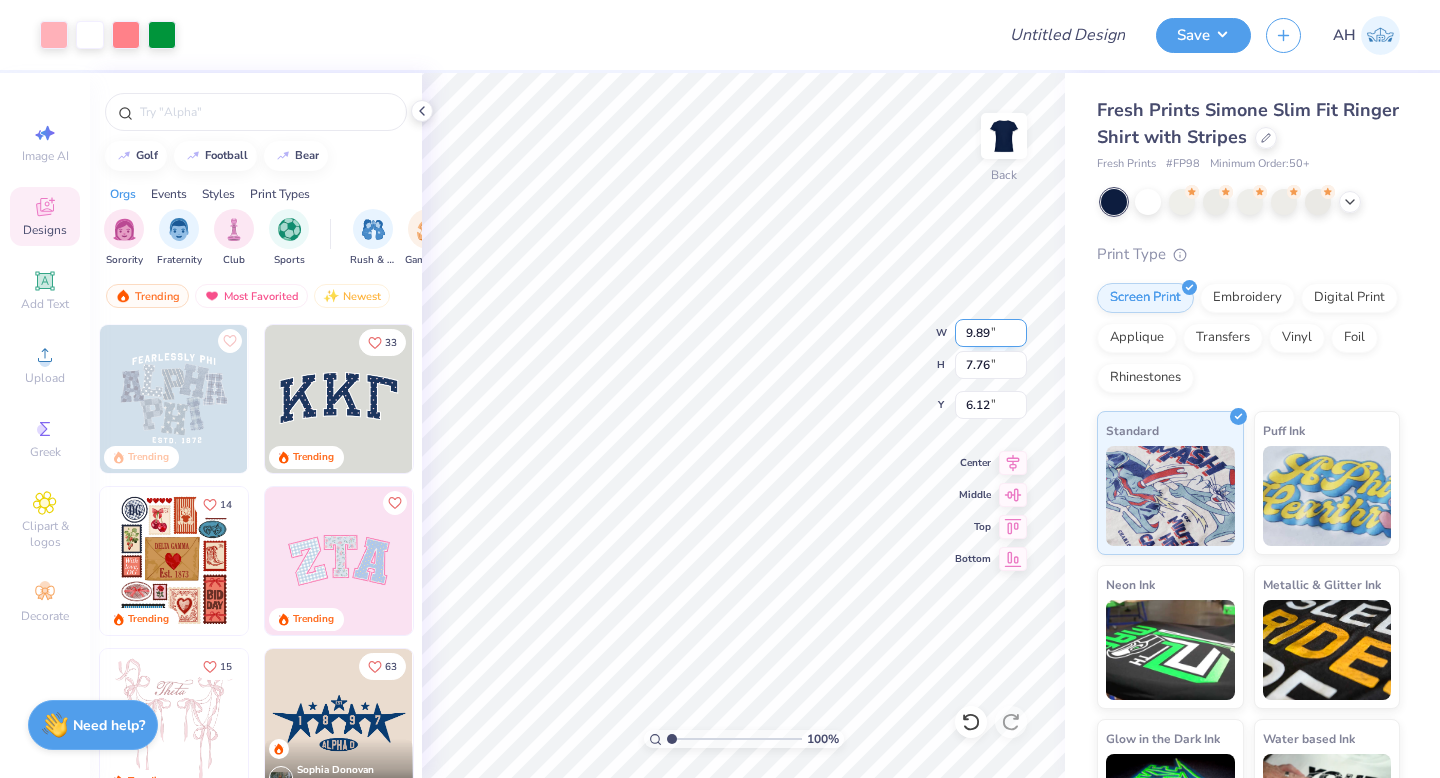click on "9.89" at bounding box center [991, 333] 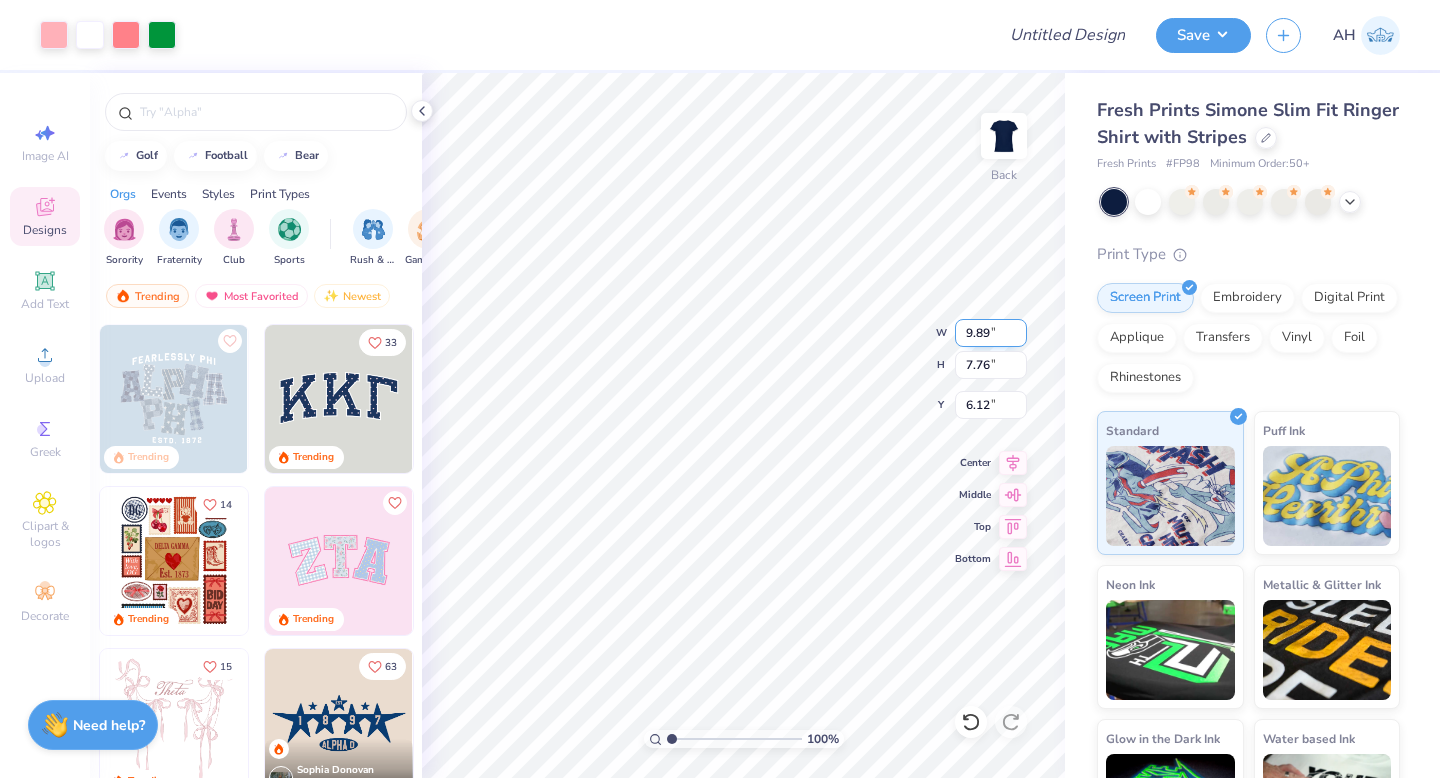 click on "9.89" at bounding box center [991, 333] 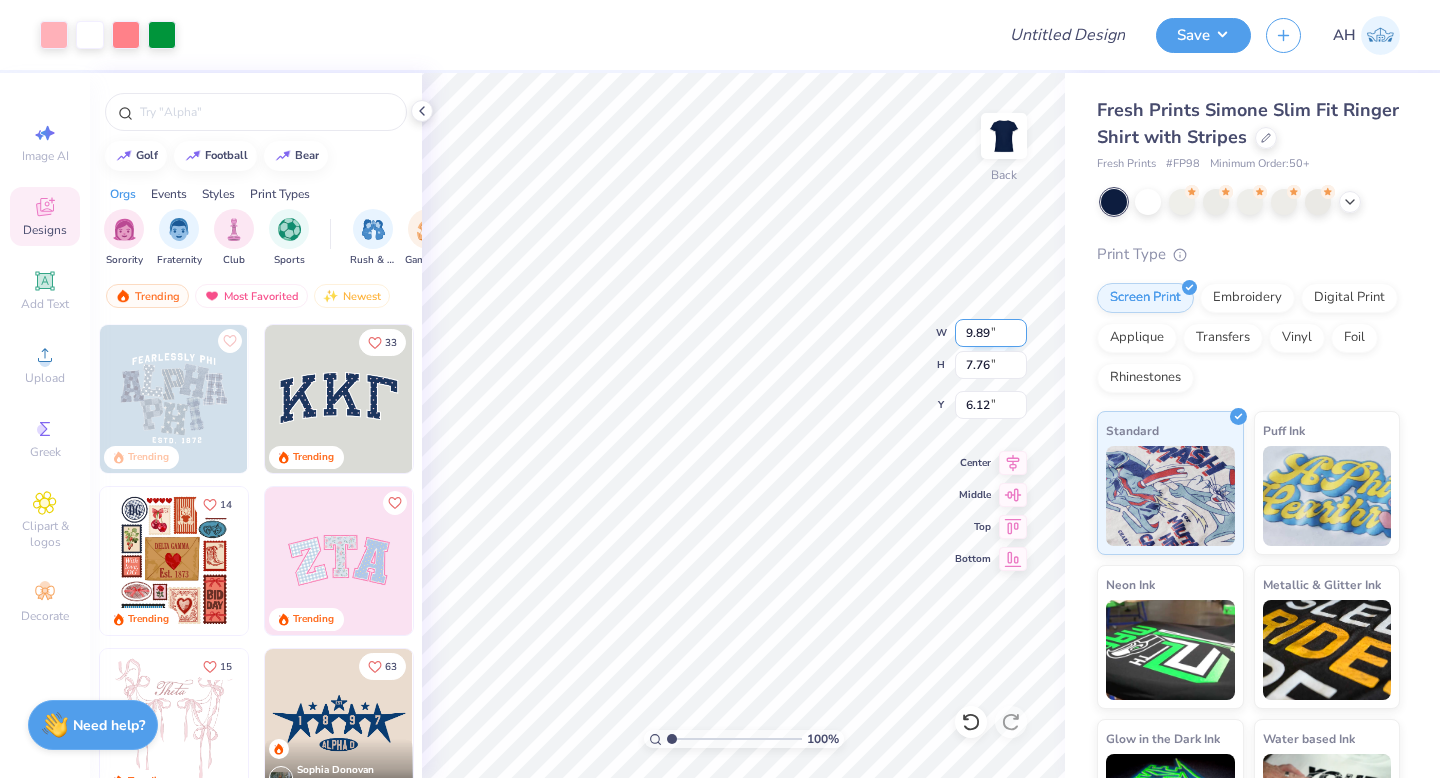 click on "9.89" at bounding box center (991, 333) 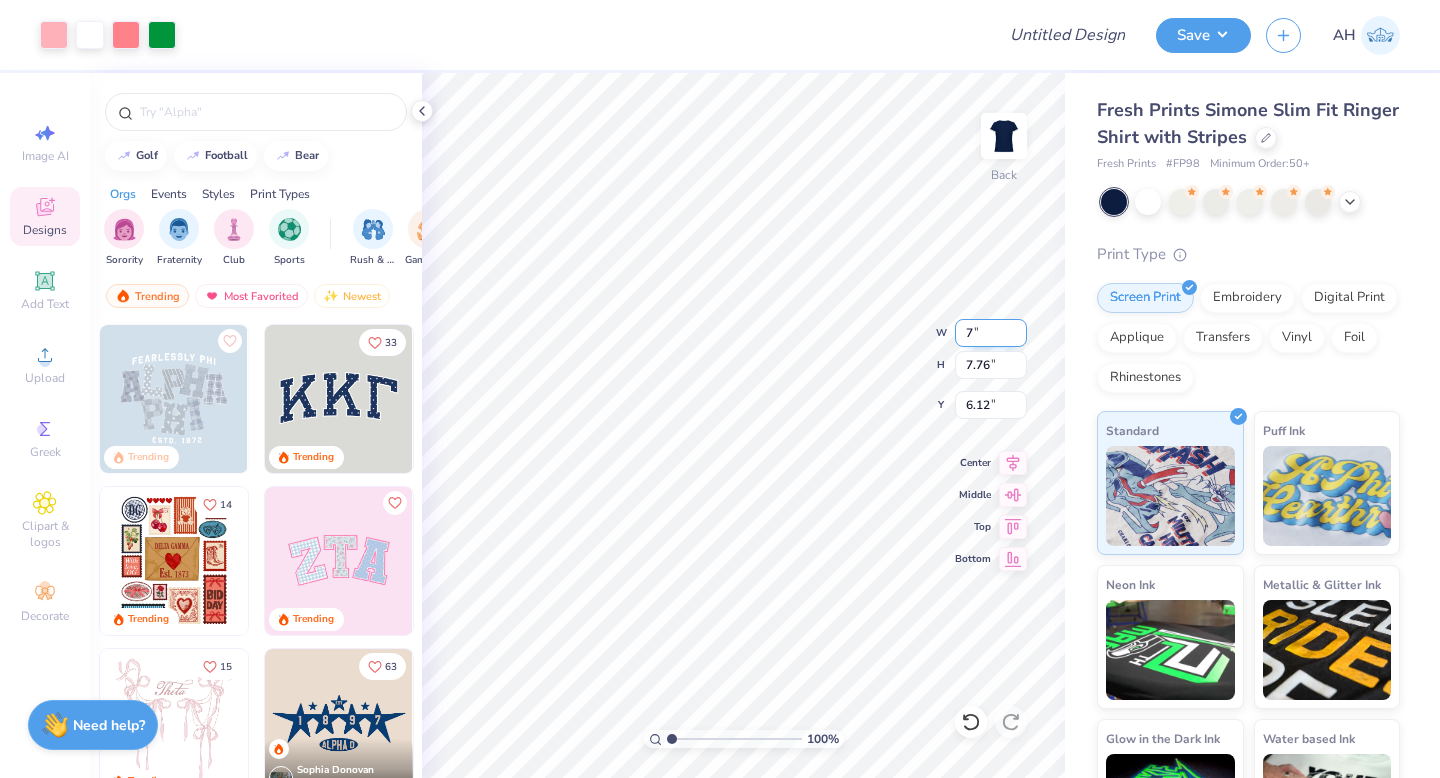 type on "7.00" 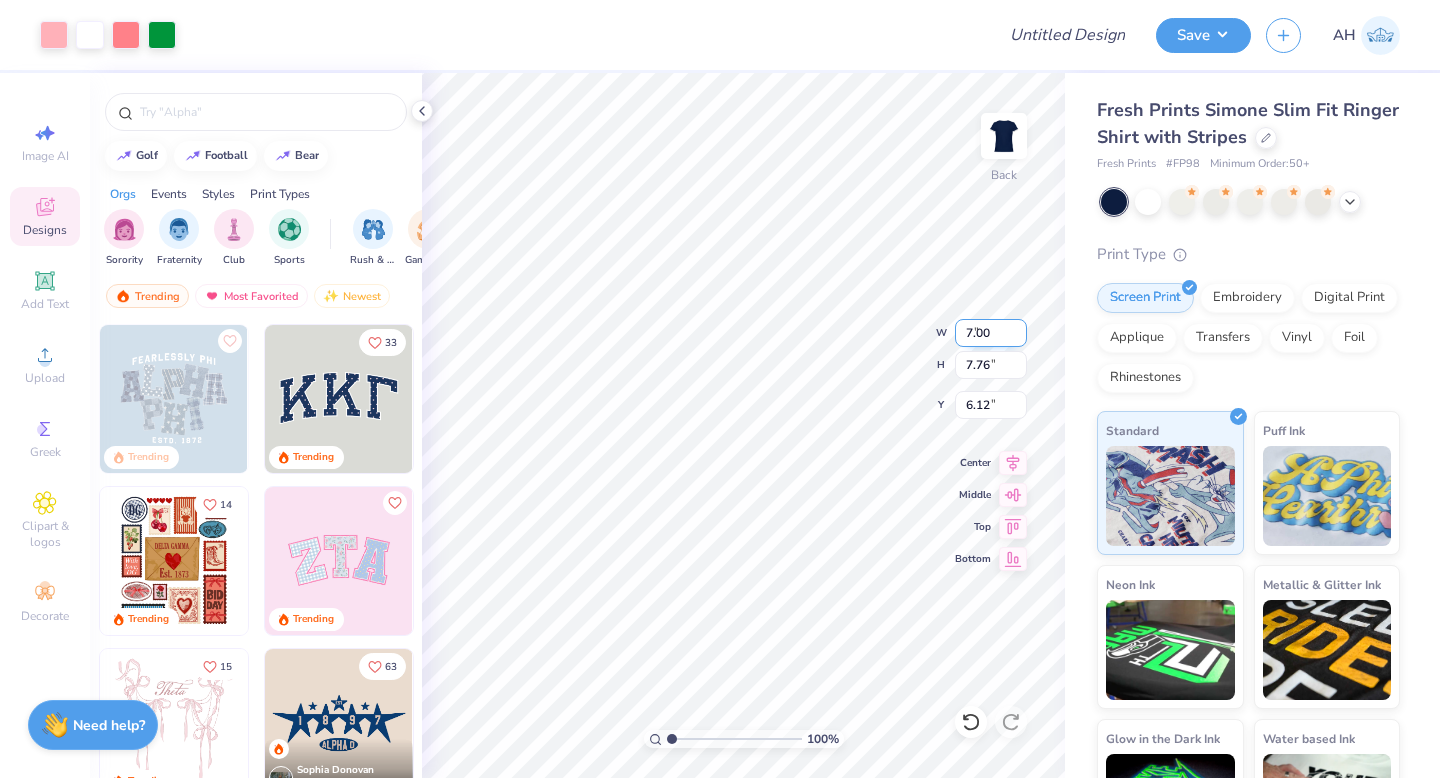 type on "5.49" 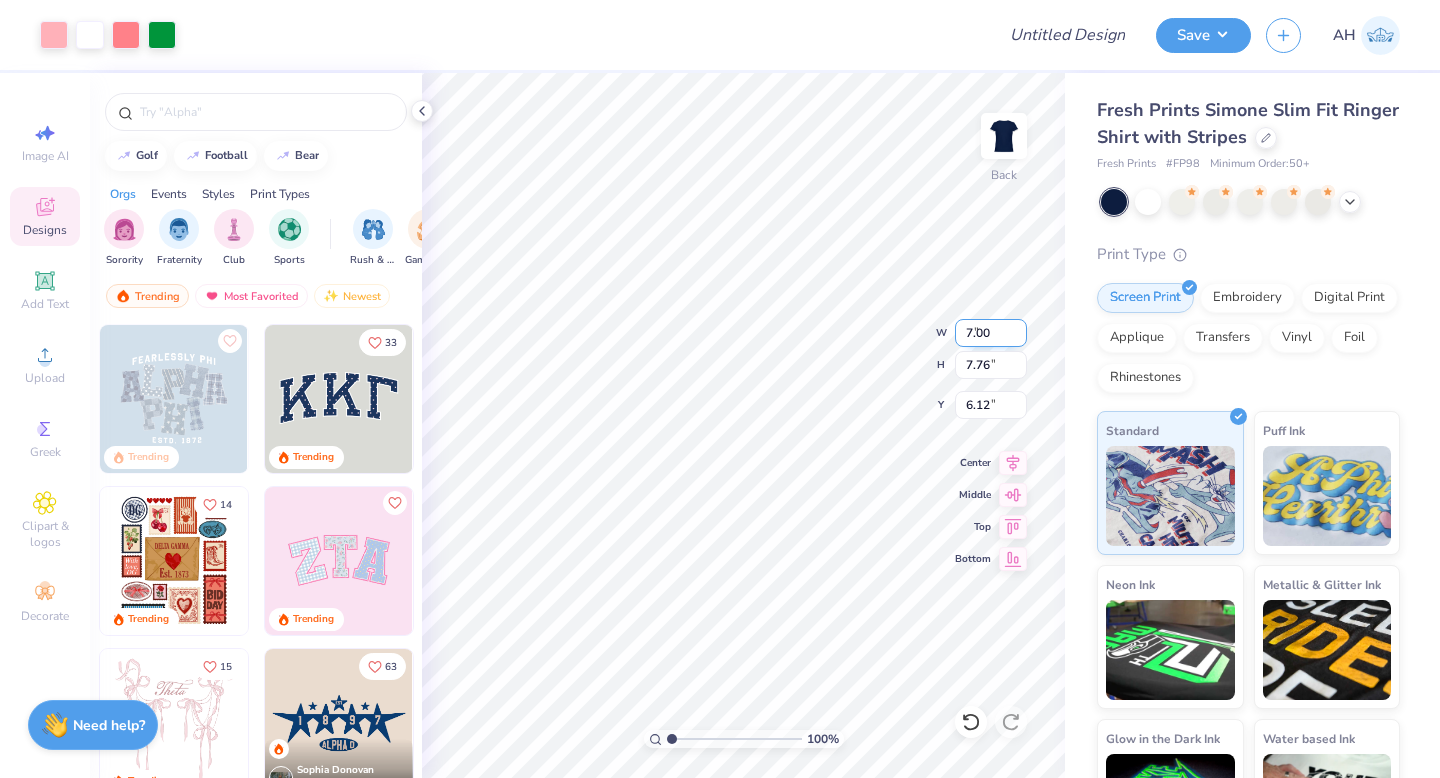 type on "7.25" 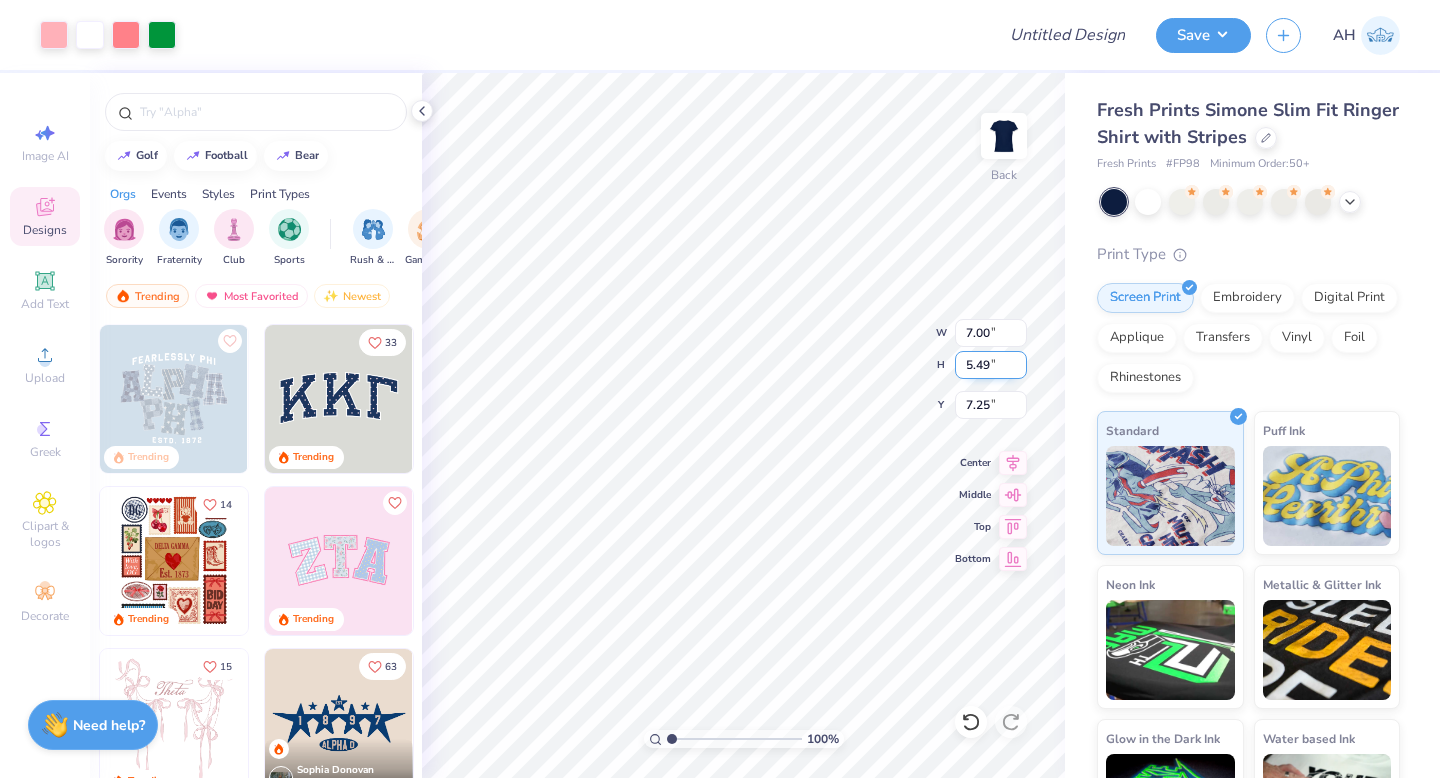 click on "5.49" at bounding box center [991, 365] 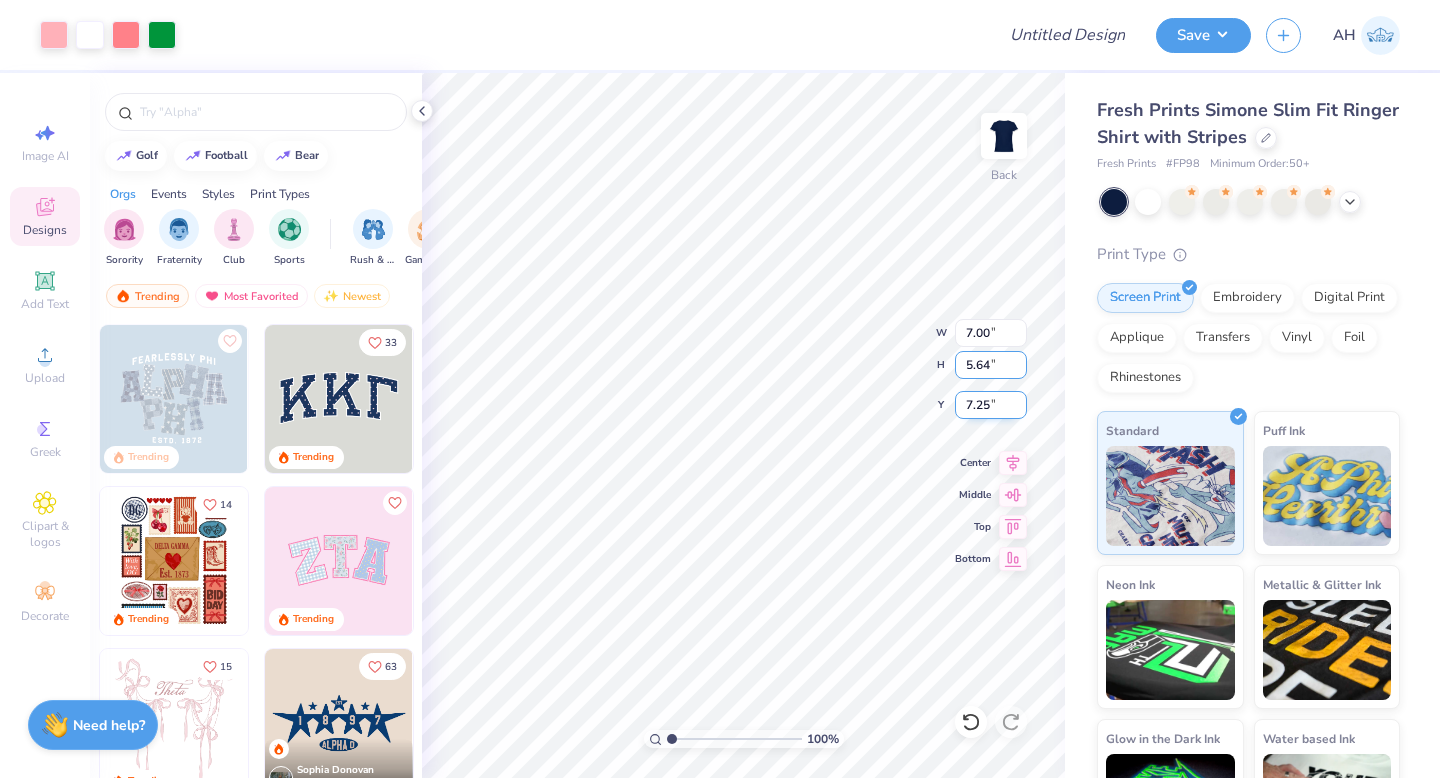 type on "5.64" 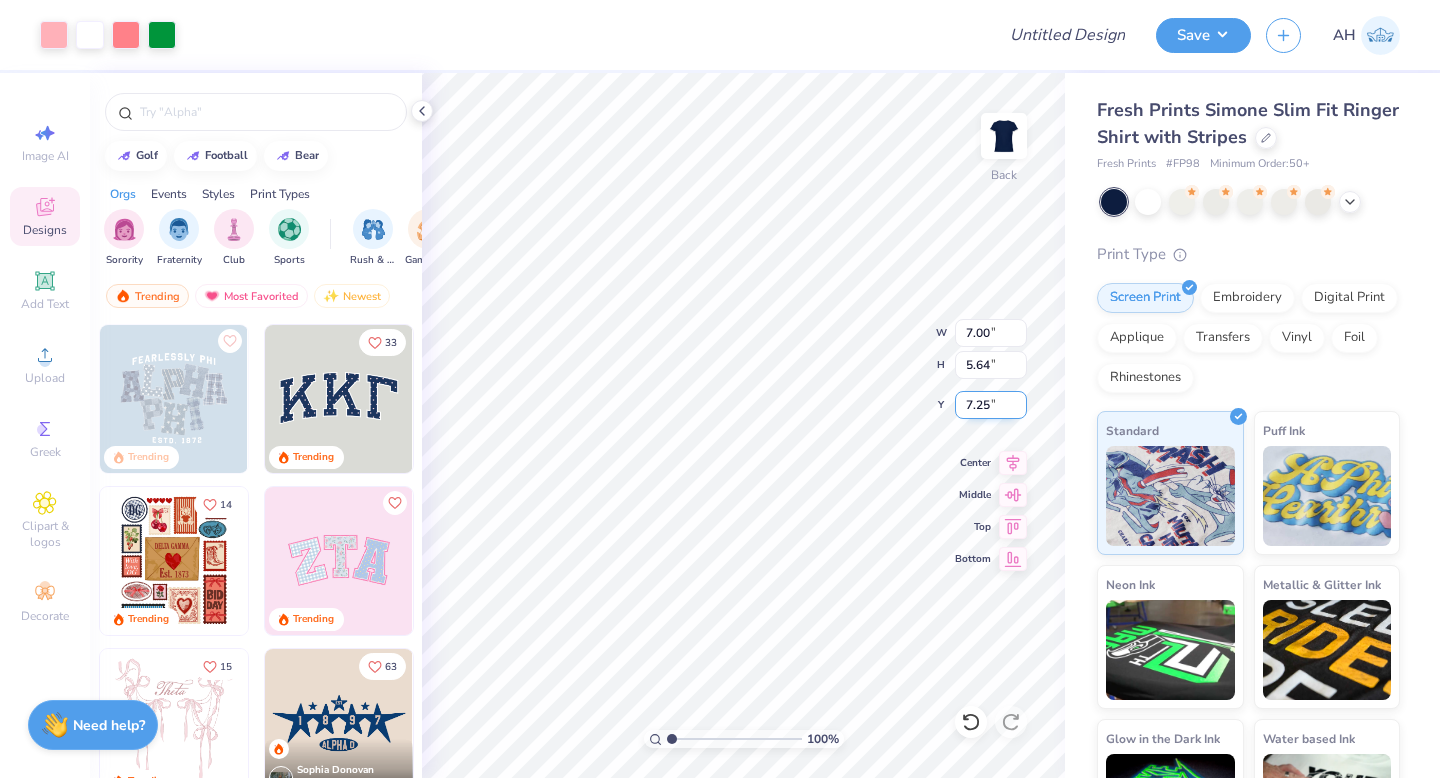type on "7.19" 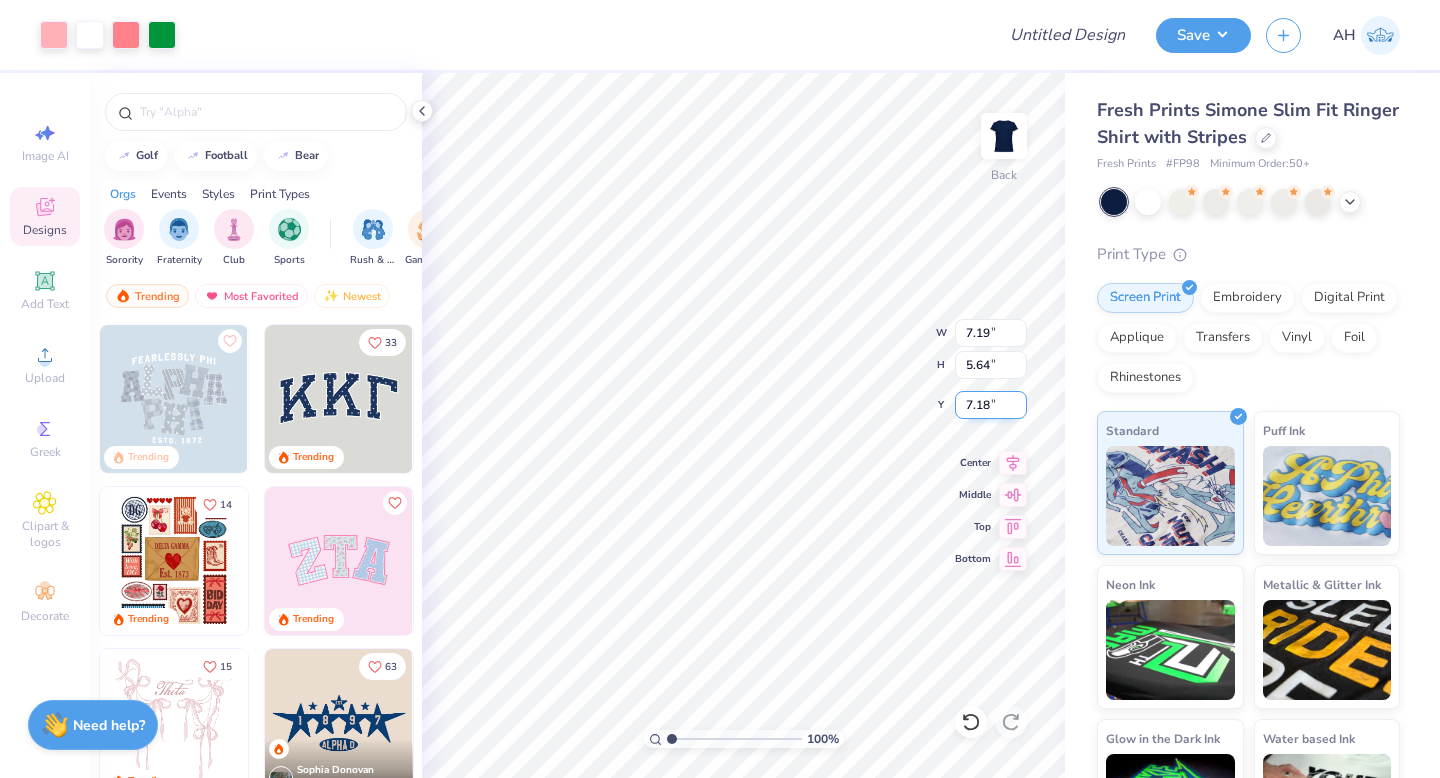 click on "7.18" at bounding box center (991, 405) 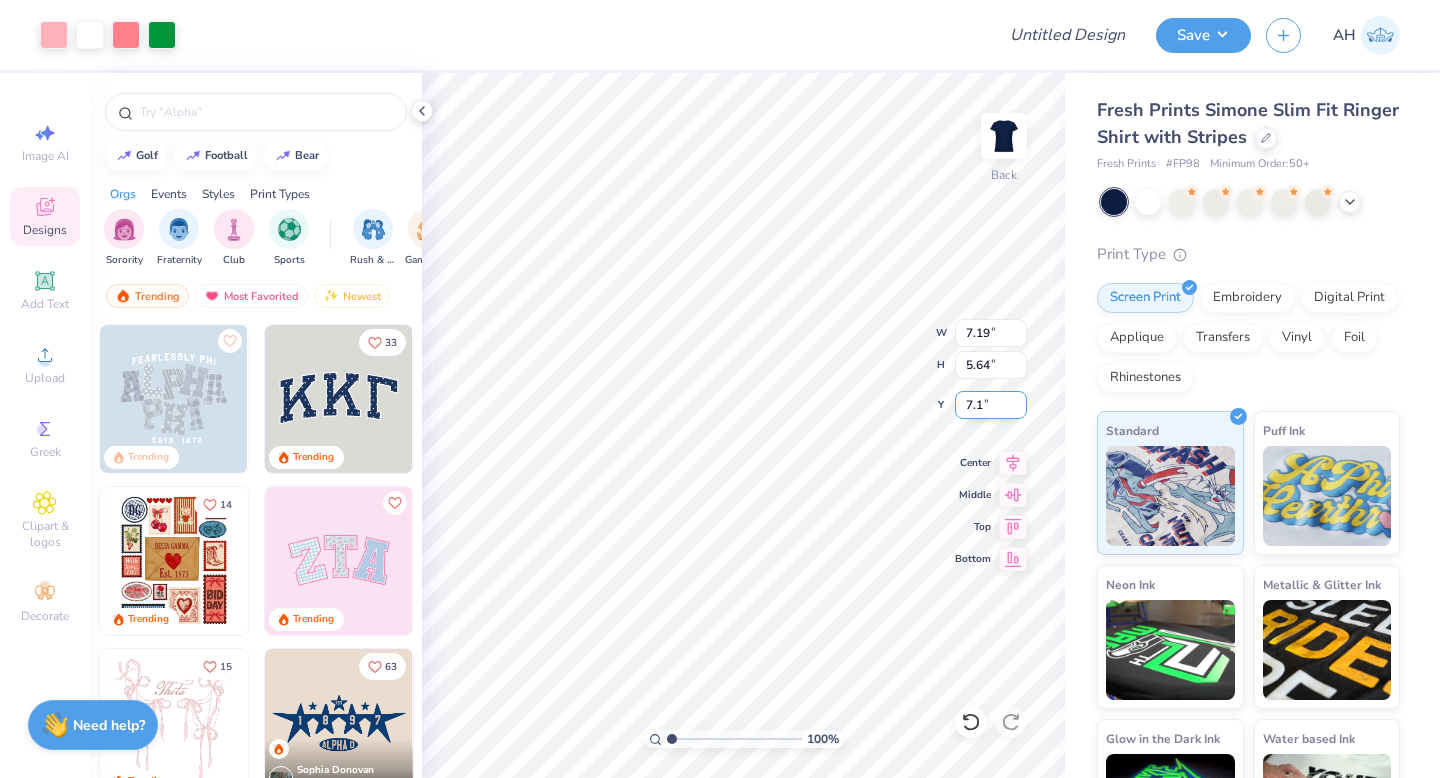 type on "7" 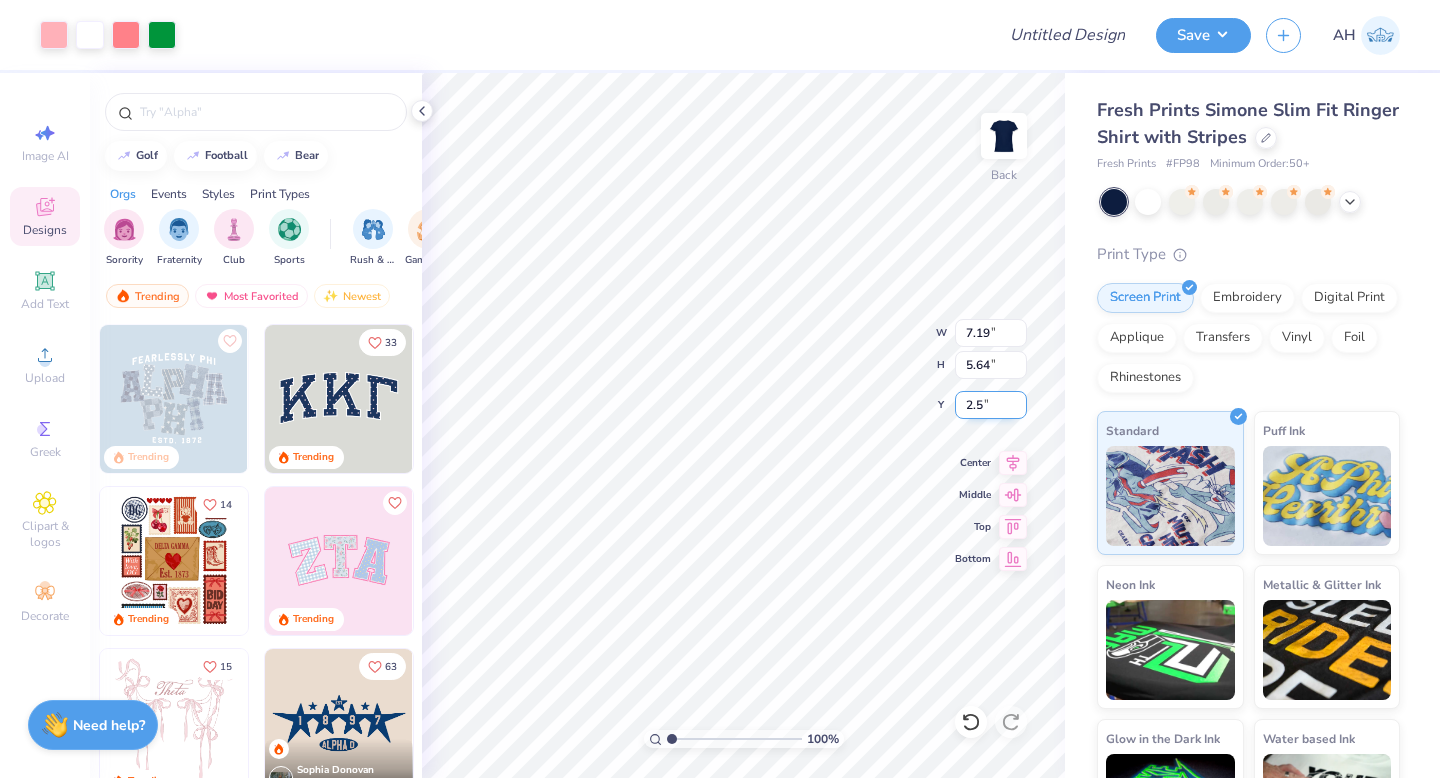 type on "2.50" 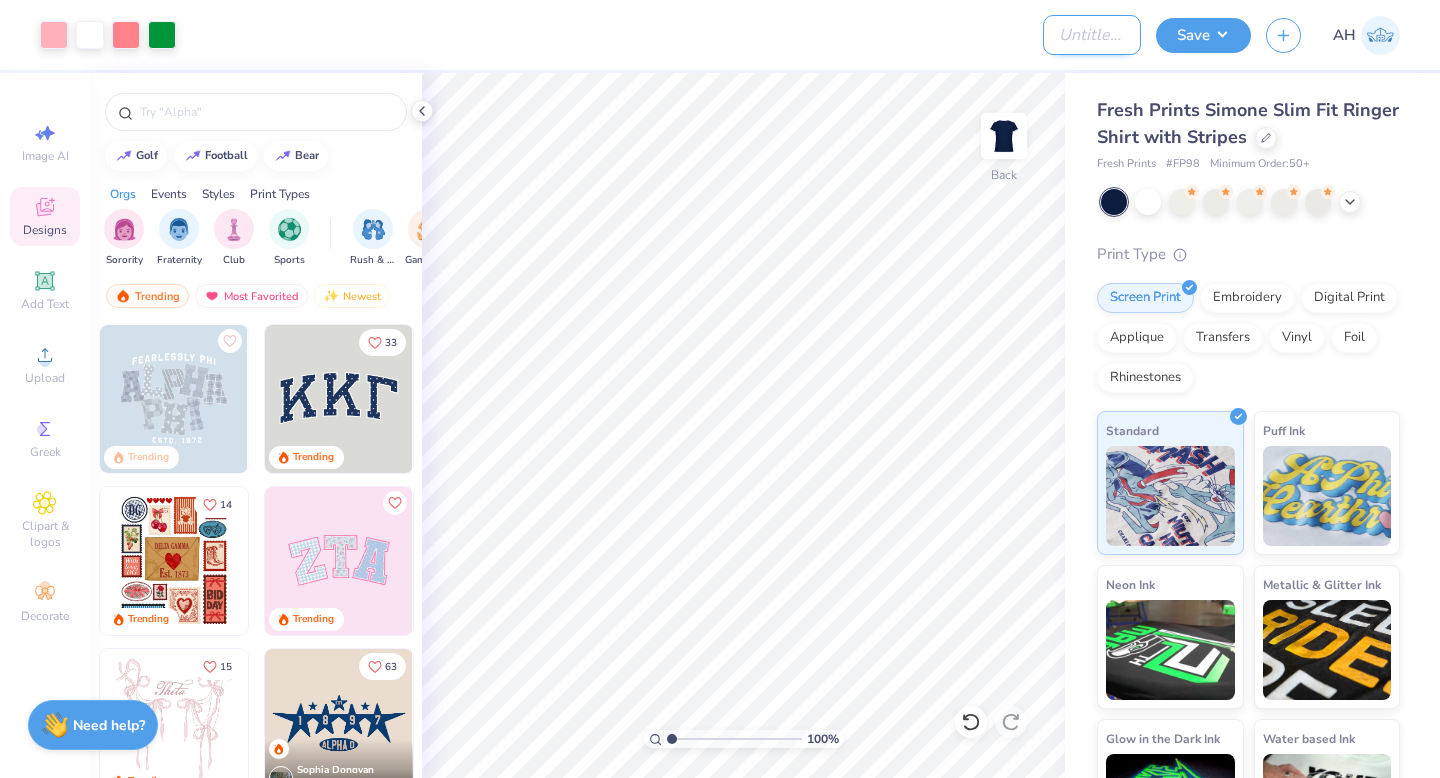 click on "Design Title" at bounding box center [1092, 35] 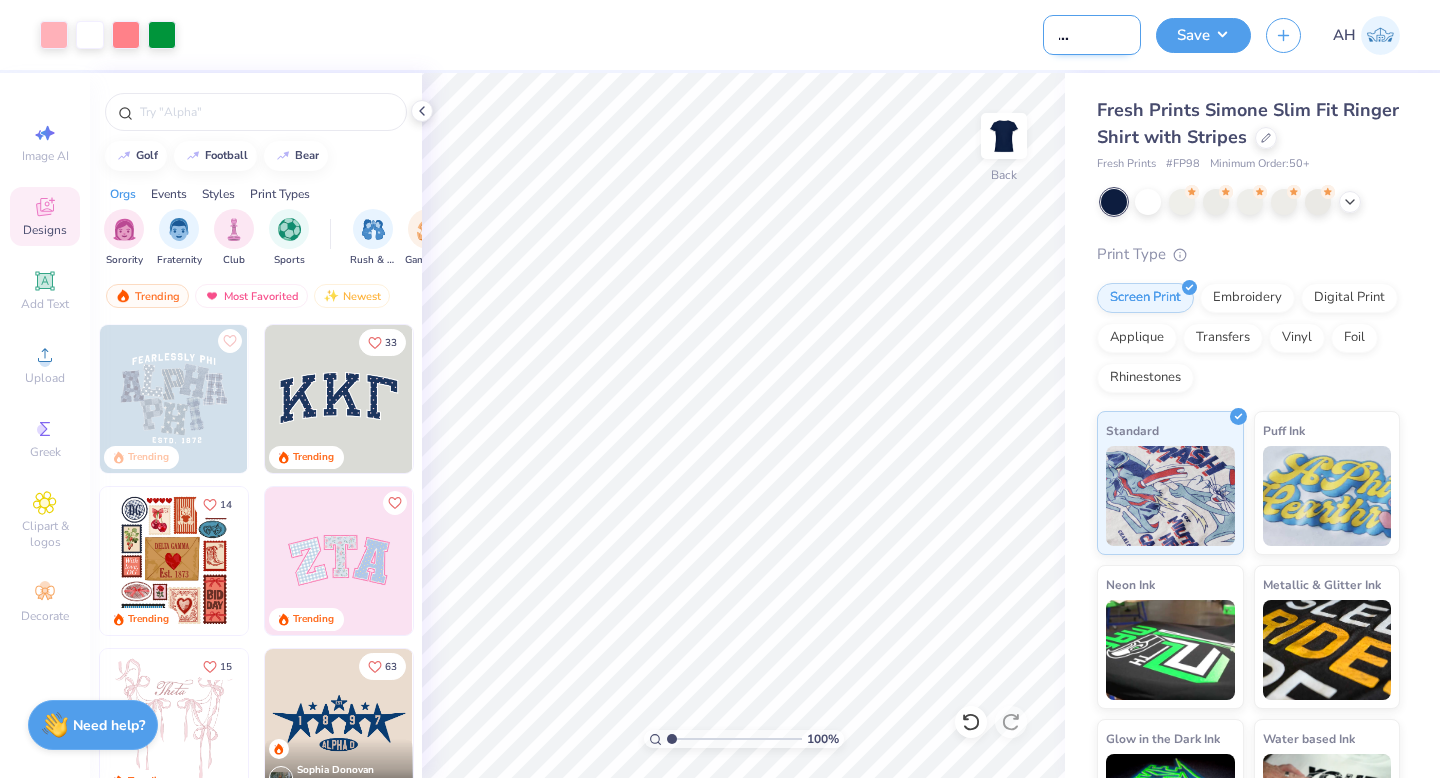 scroll, scrollTop: 0, scrollLeft: 56, axis: horizontal 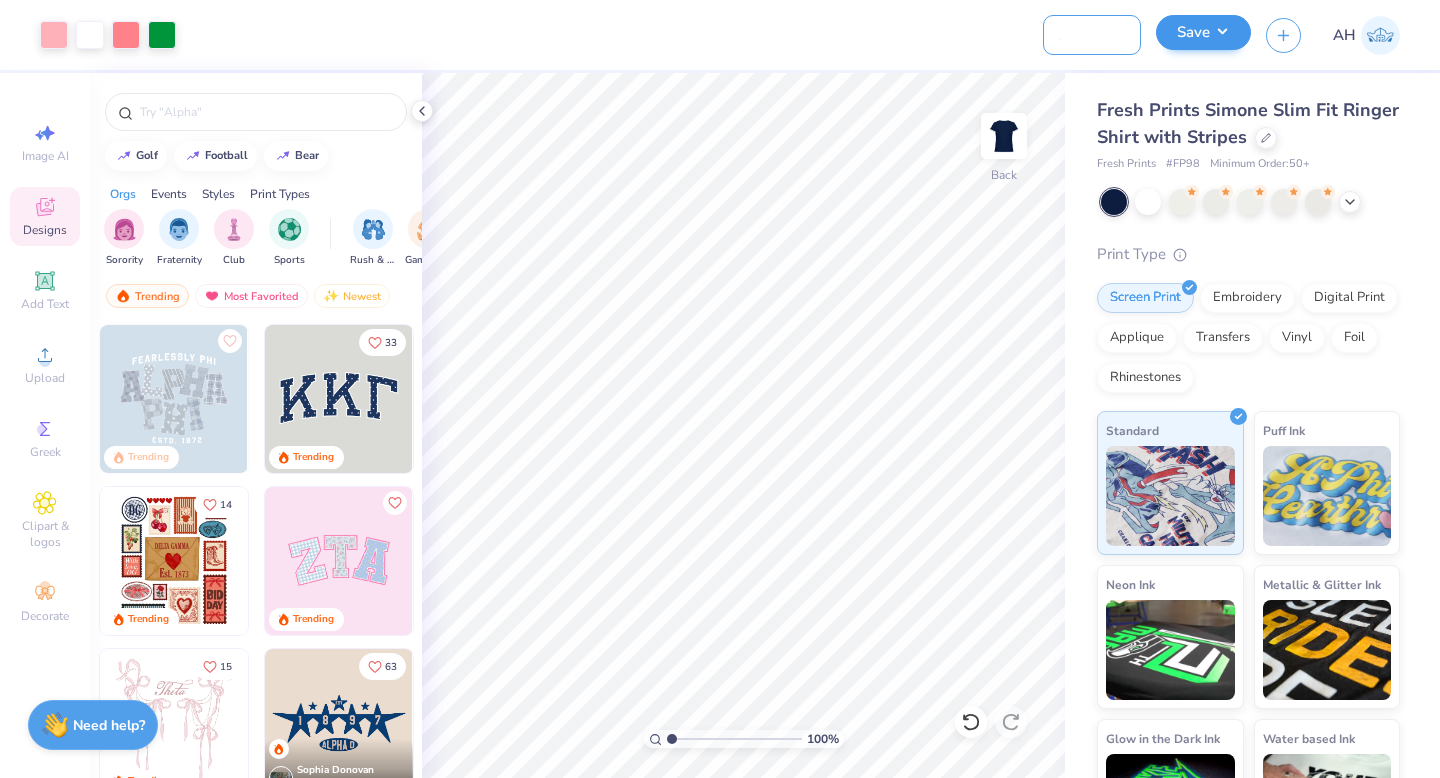 type on "Chi O Dance Tee" 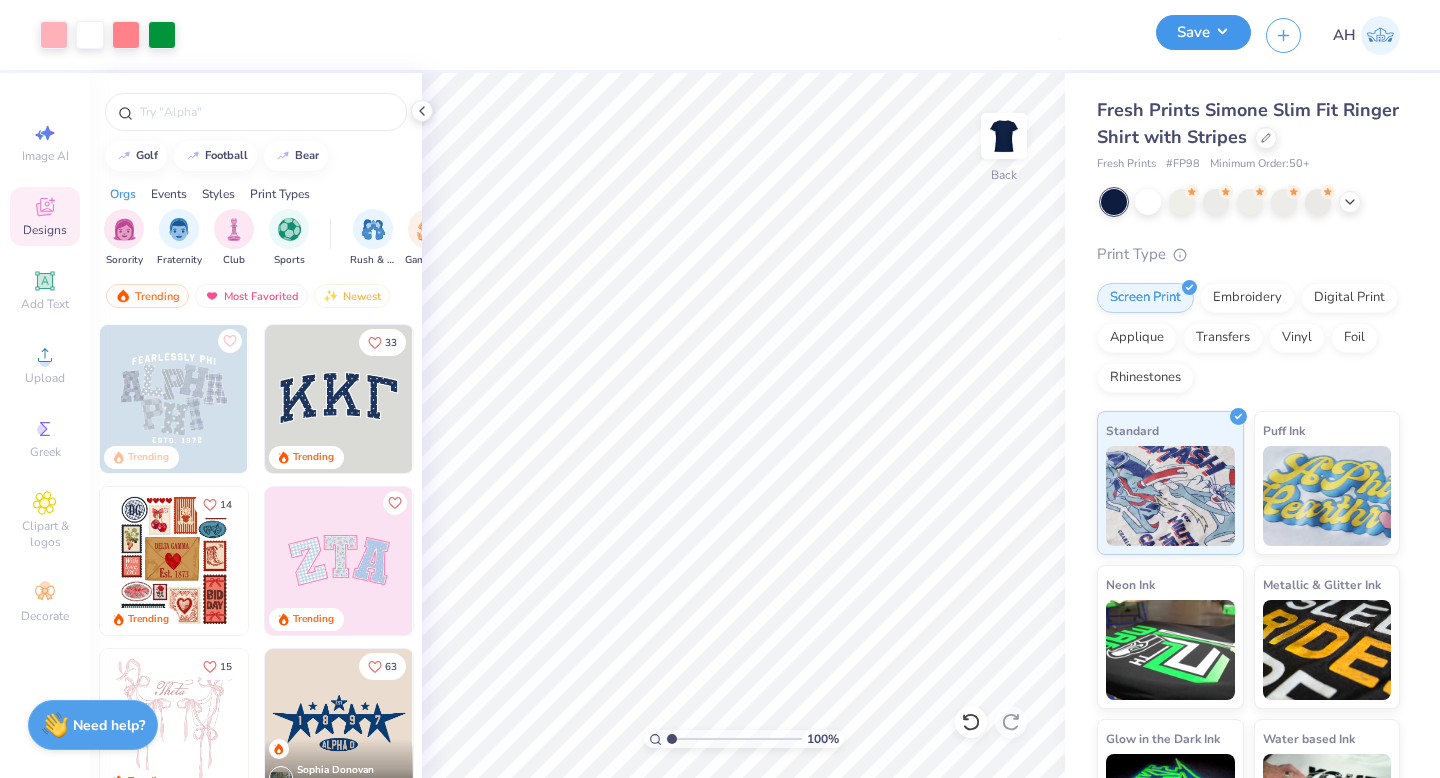 click on "Save" at bounding box center (1203, 32) 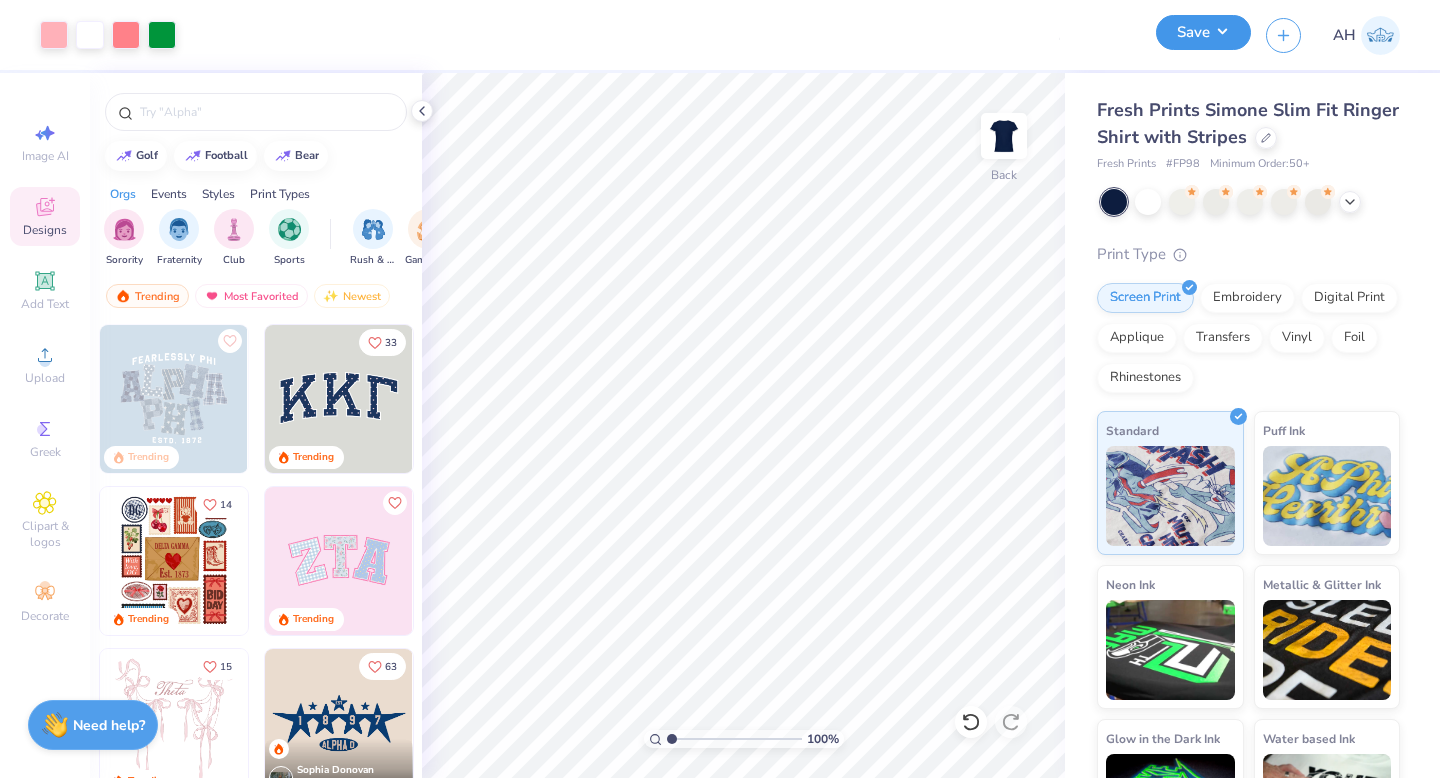 scroll, scrollTop: 0, scrollLeft: 0, axis: both 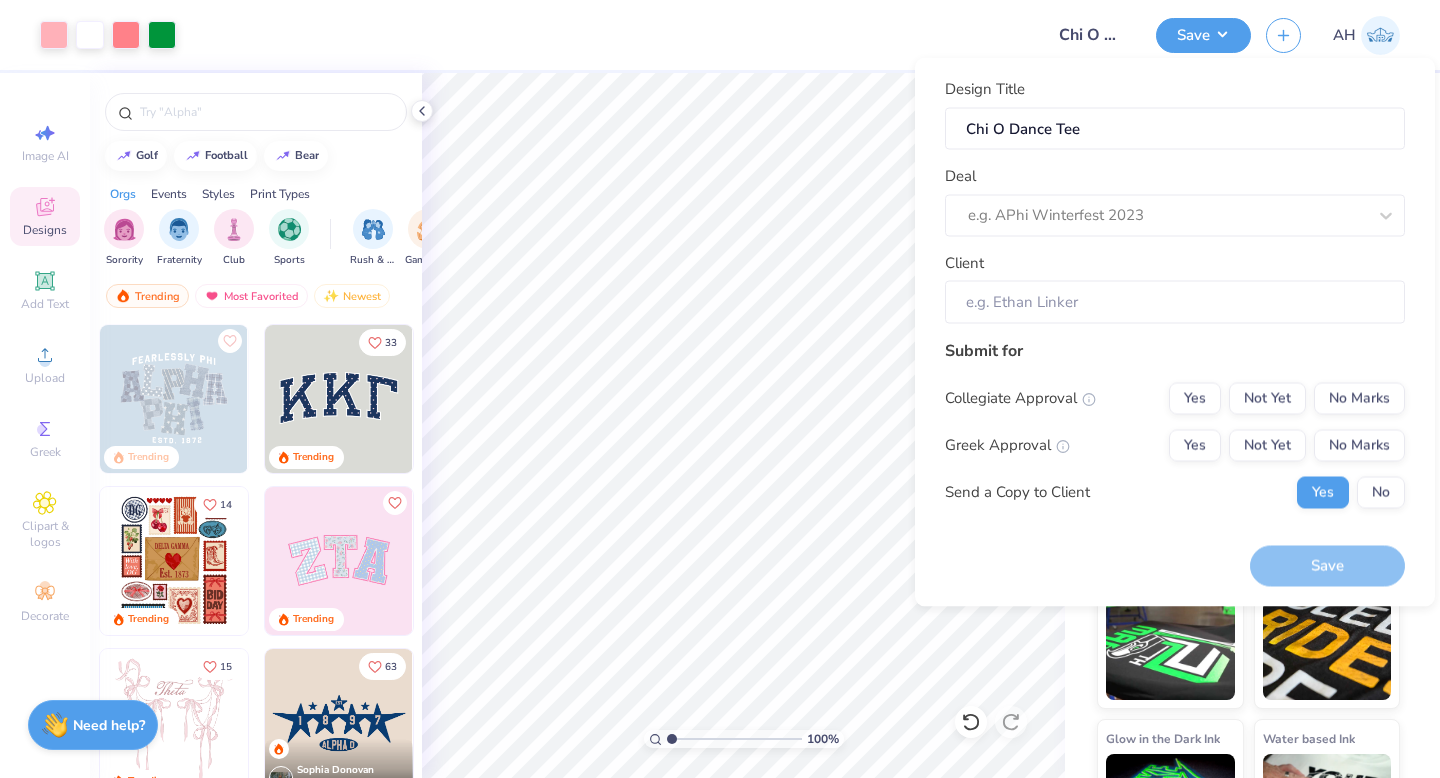 click on "Design Title Chi O Dance Tee Deal e.g. APhi Winterfest 2023 Client" at bounding box center [1175, 201] 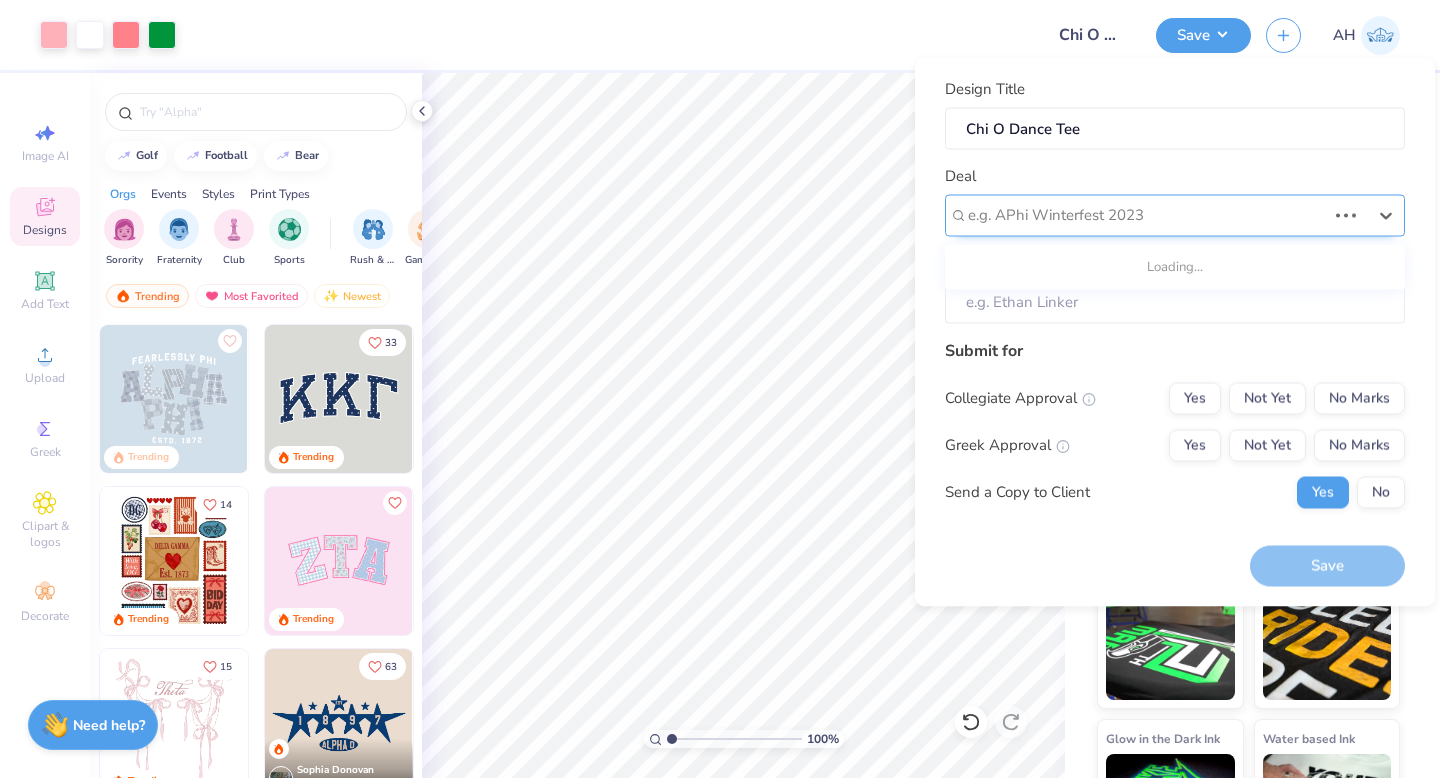 click at bounding box center (1147, 215) 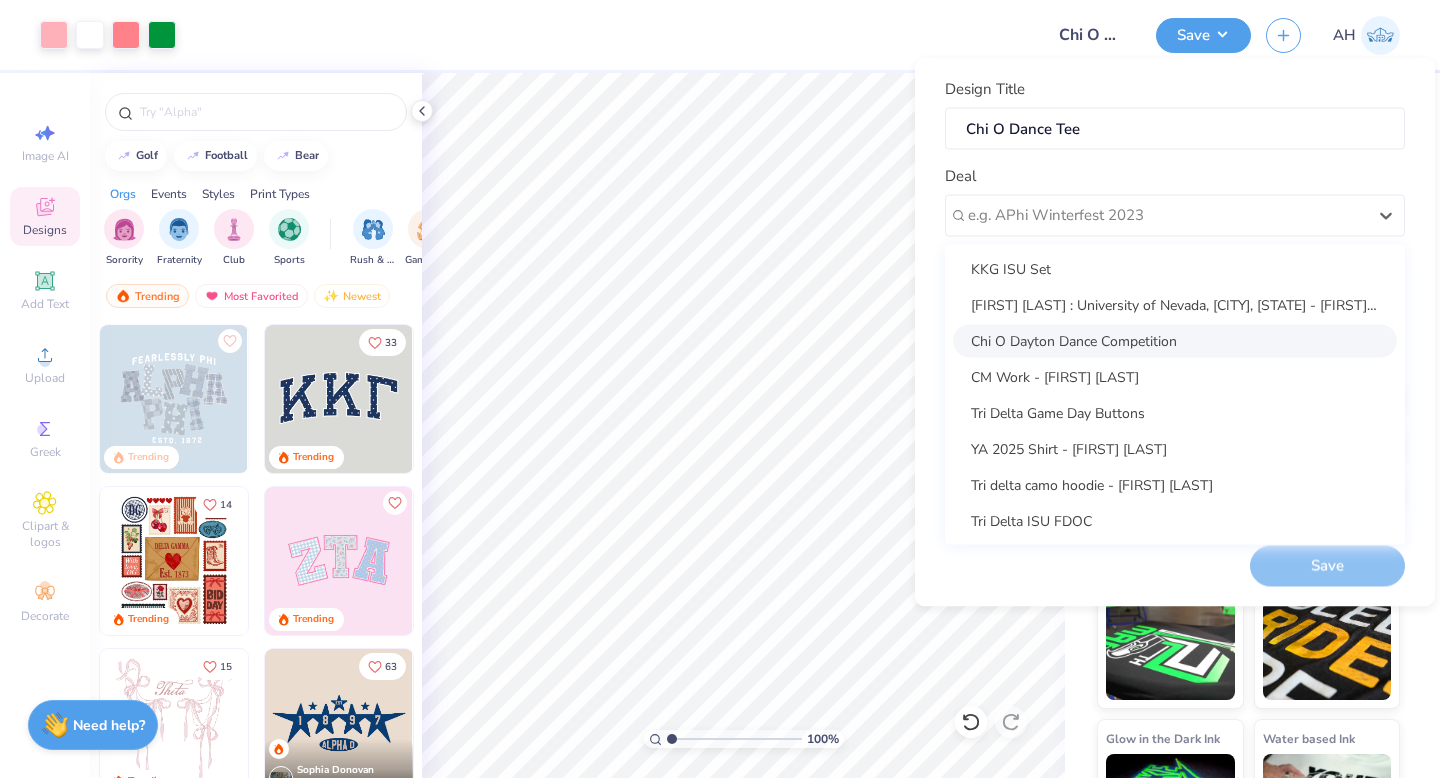 click on "Chi O Dayton Dance Competition" at bounding box center (1175, 340) 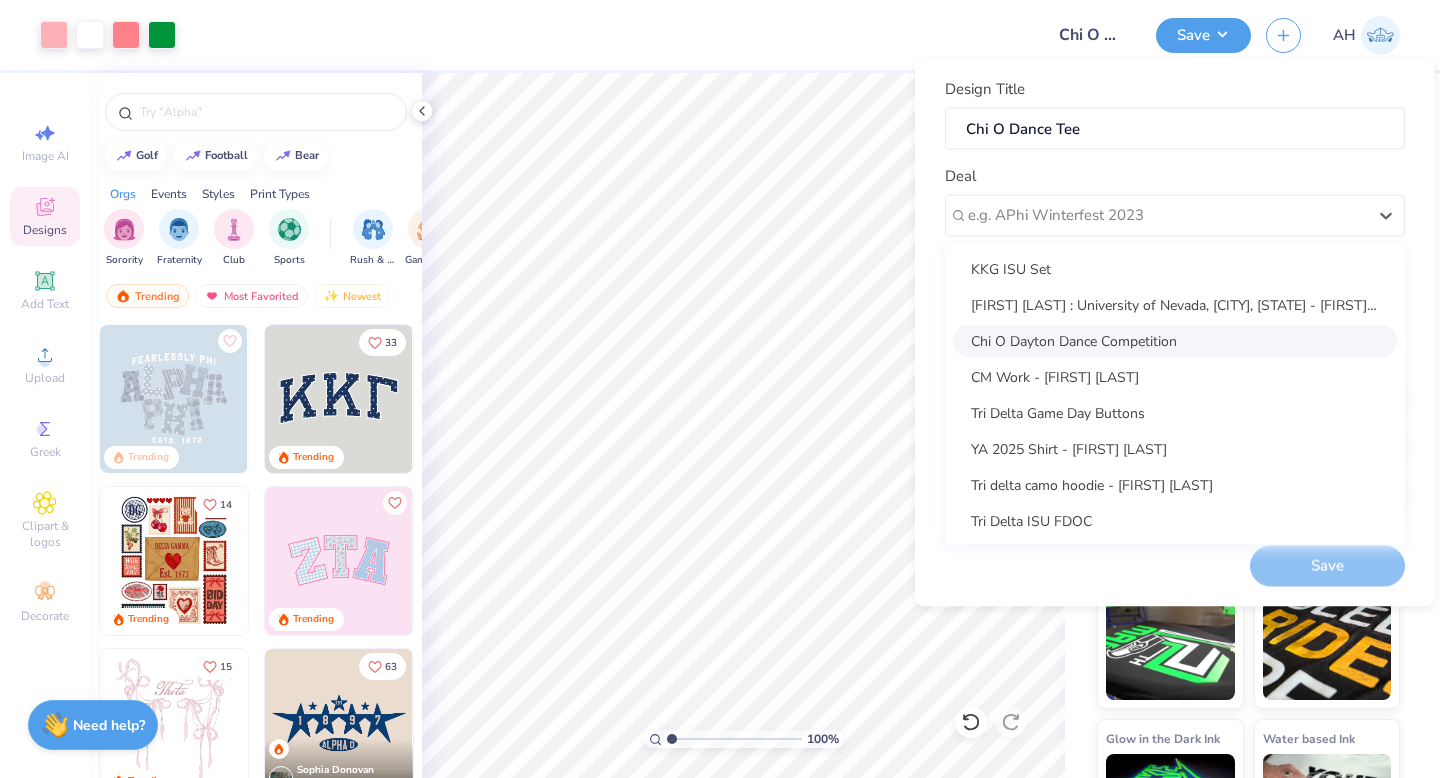 type on "[FIRST] [LAST]" 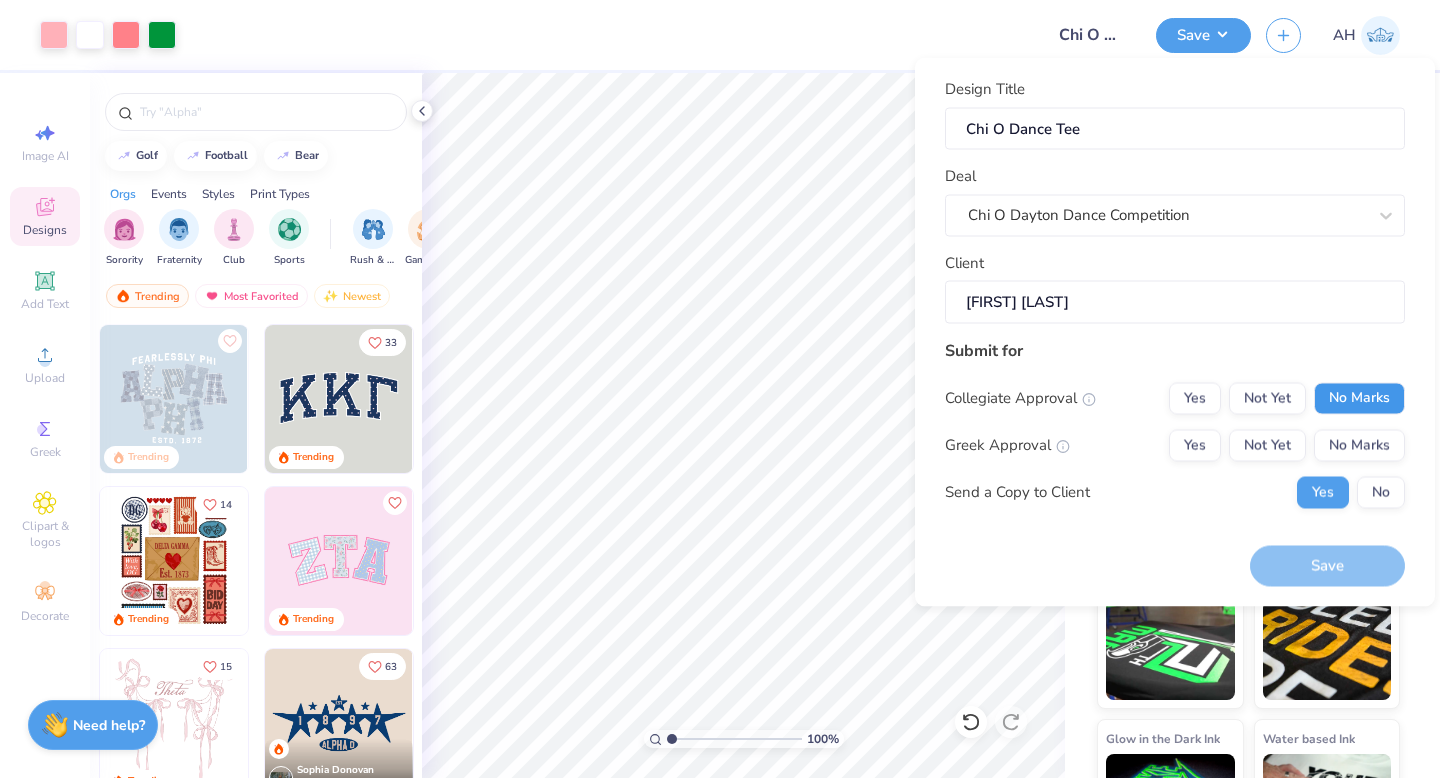 click on "No Marks" at bounding box center [1359, 398] 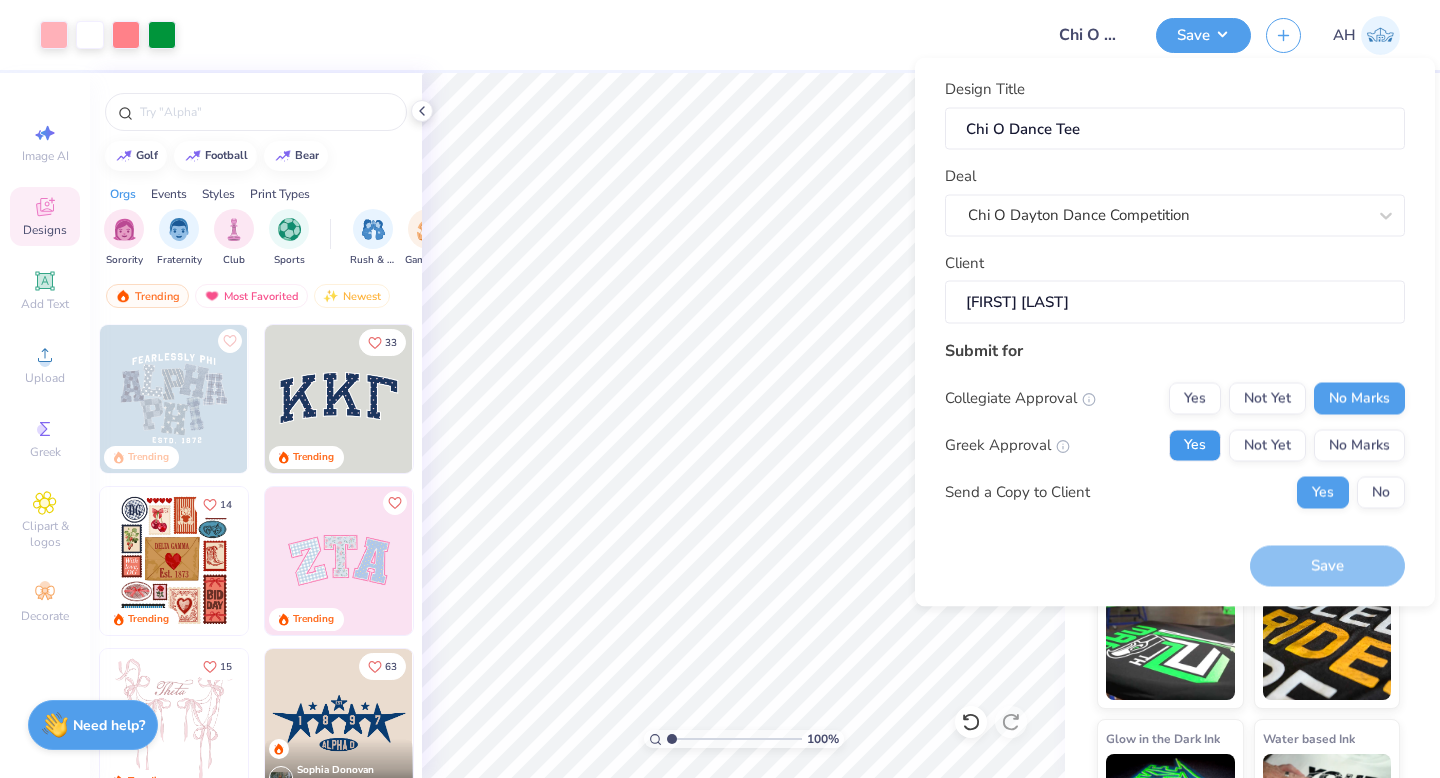 click on "Yes" at bounding box center (1195, 445) 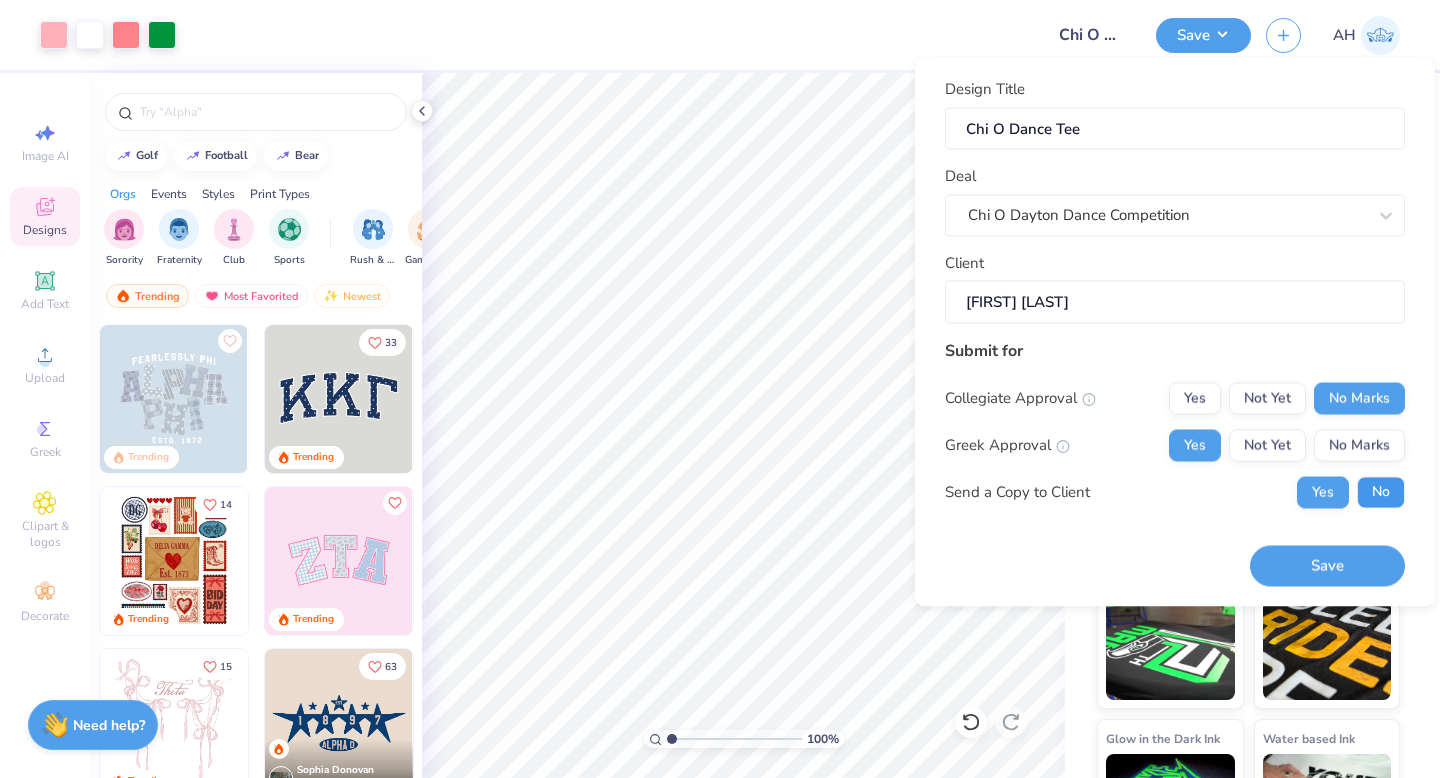 click on "No" at bounding box center [1381, 492] 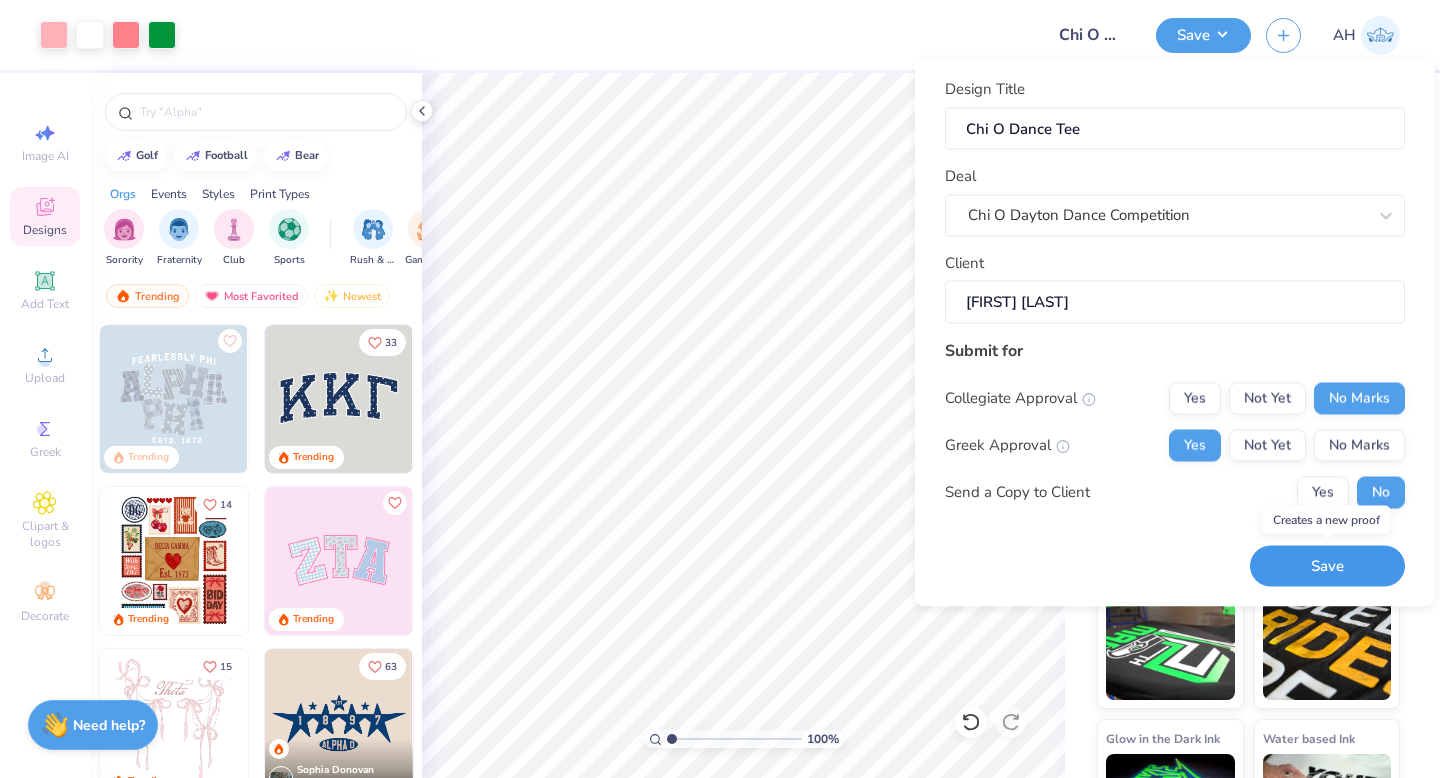 click on "Save" at bounding box center [1327, 566] 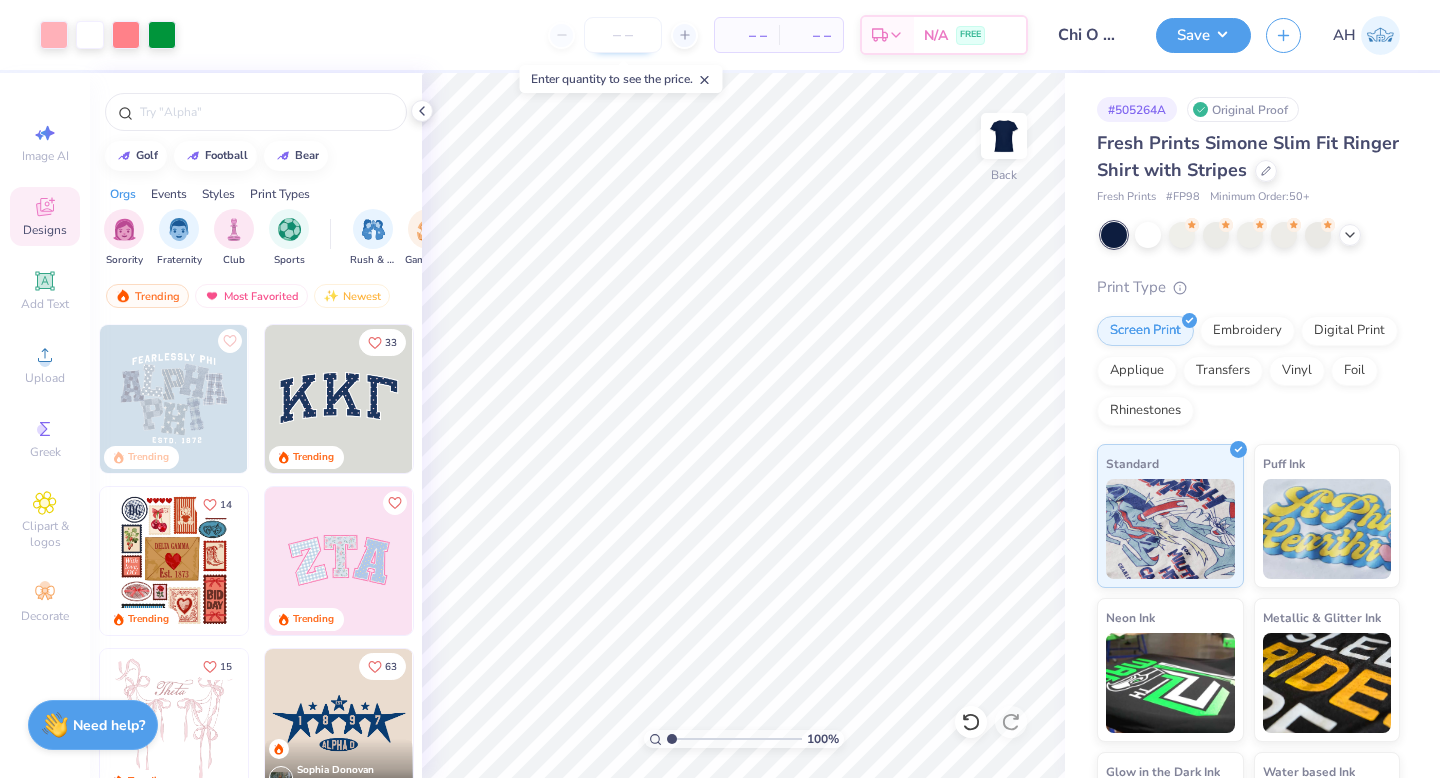 click at bounding box center (623, 35) 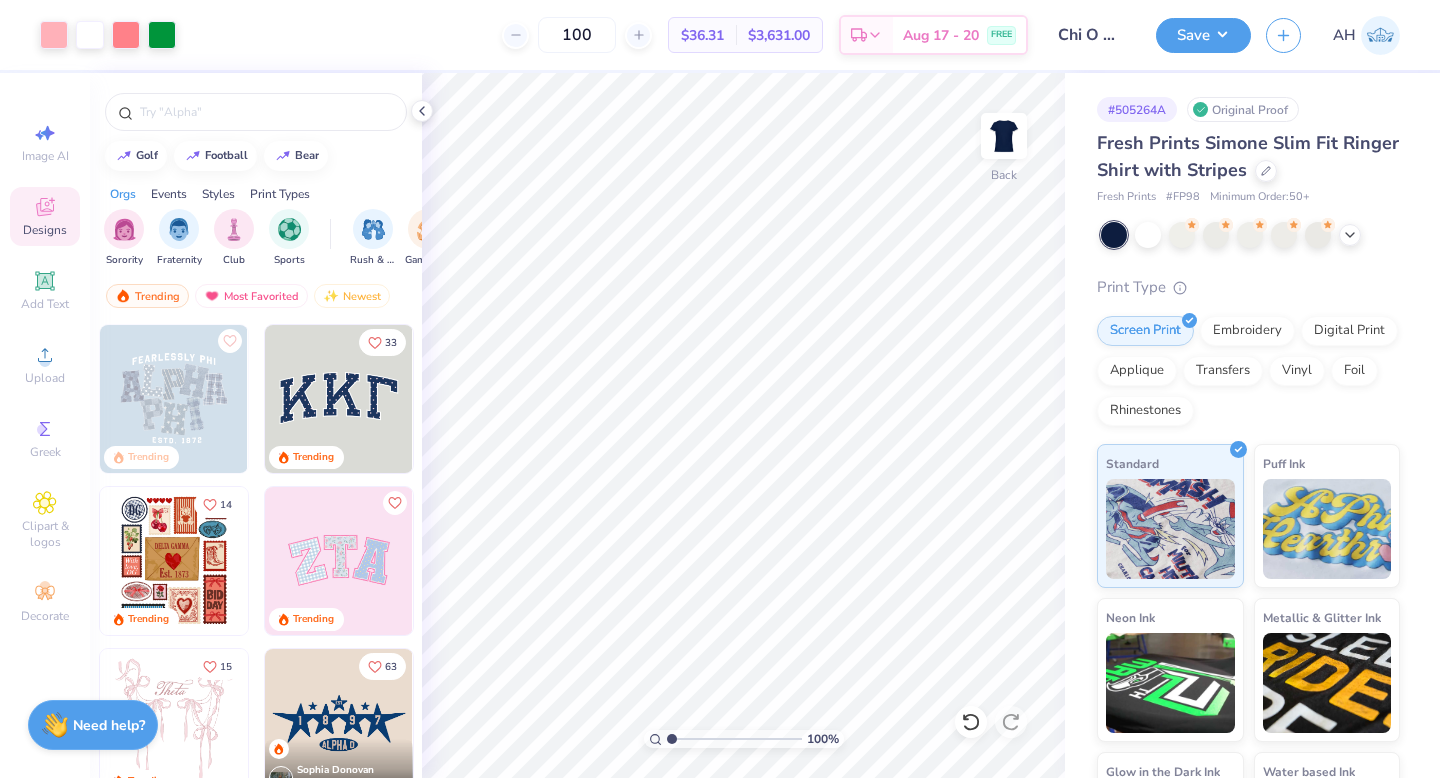 type on "100" 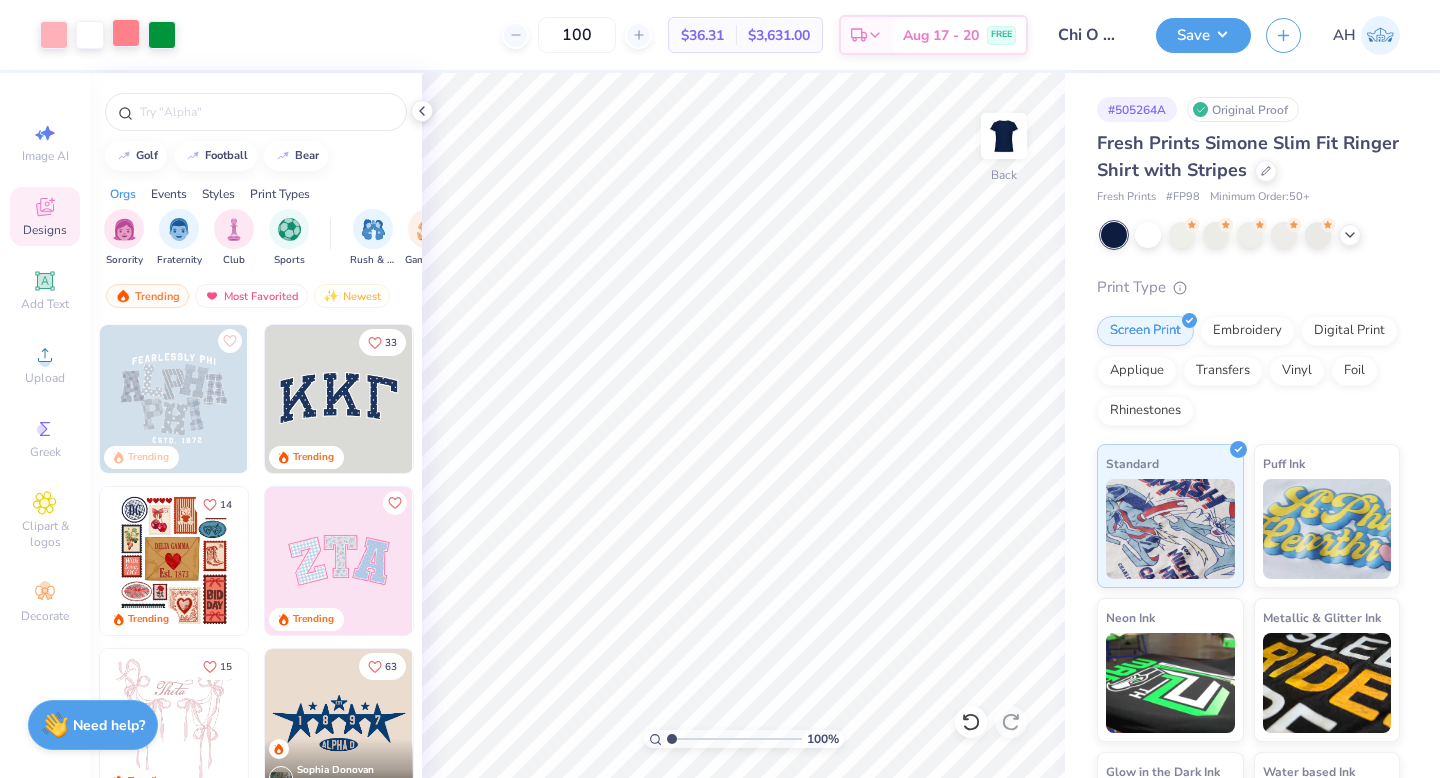 click at bounding box center (126, 33) 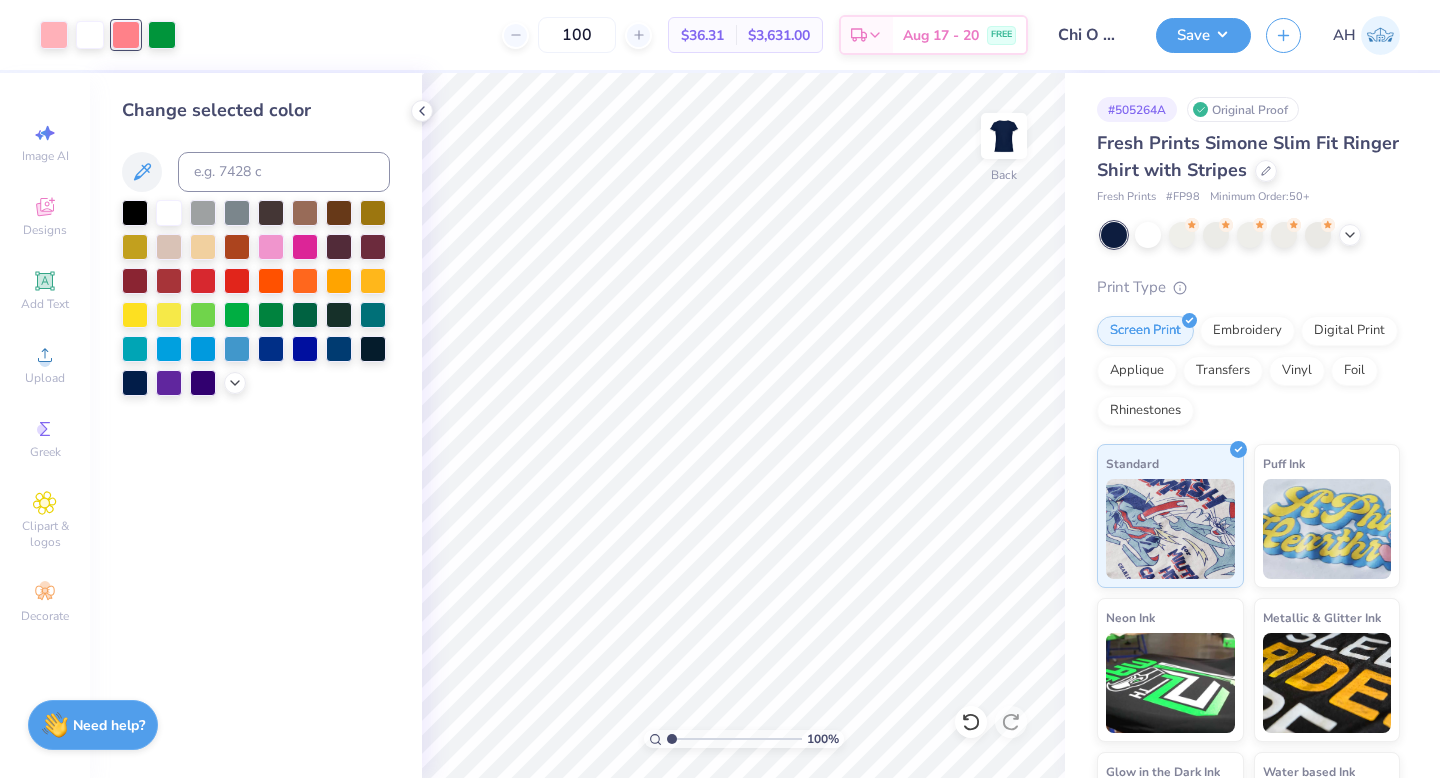 click at bounding box center [126, 35] 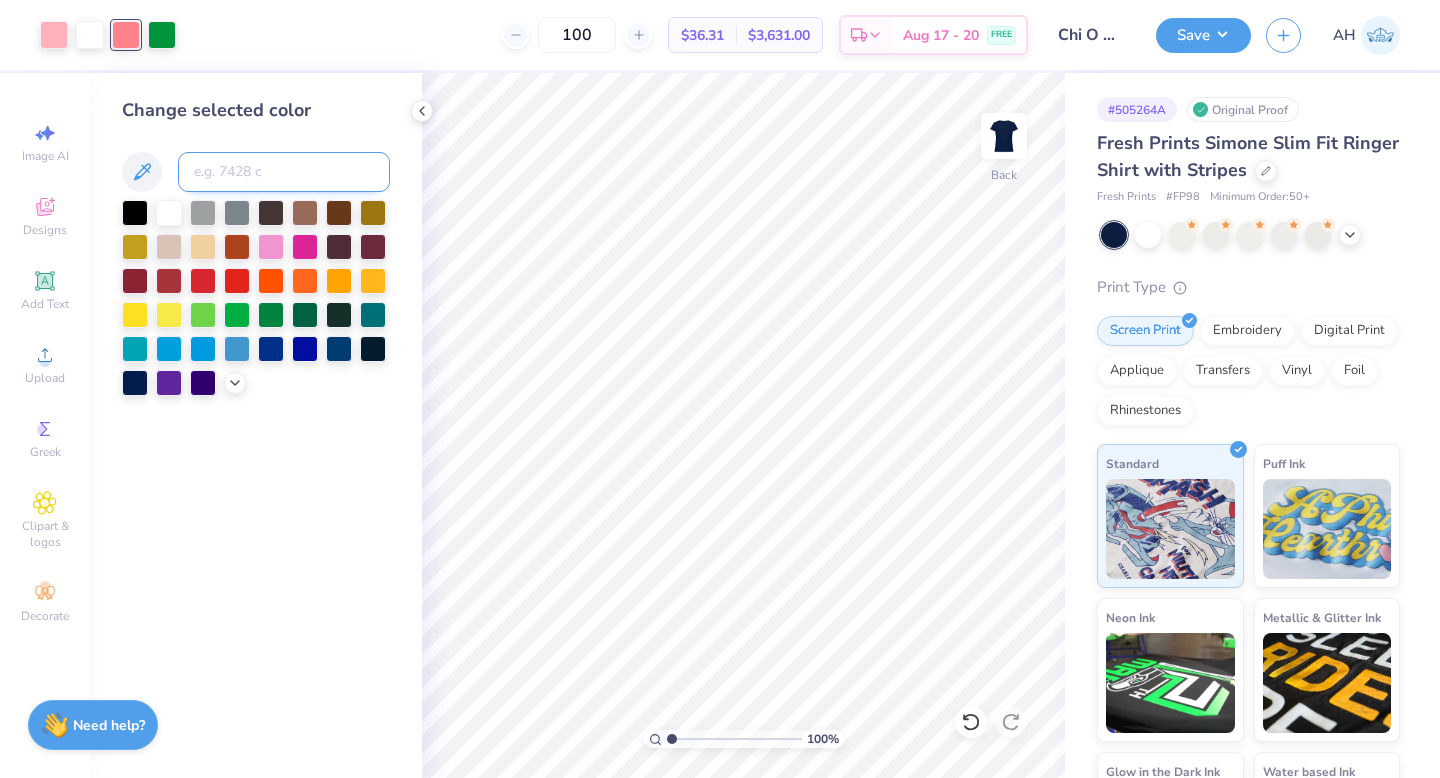 click at bounding box center (284, 172) 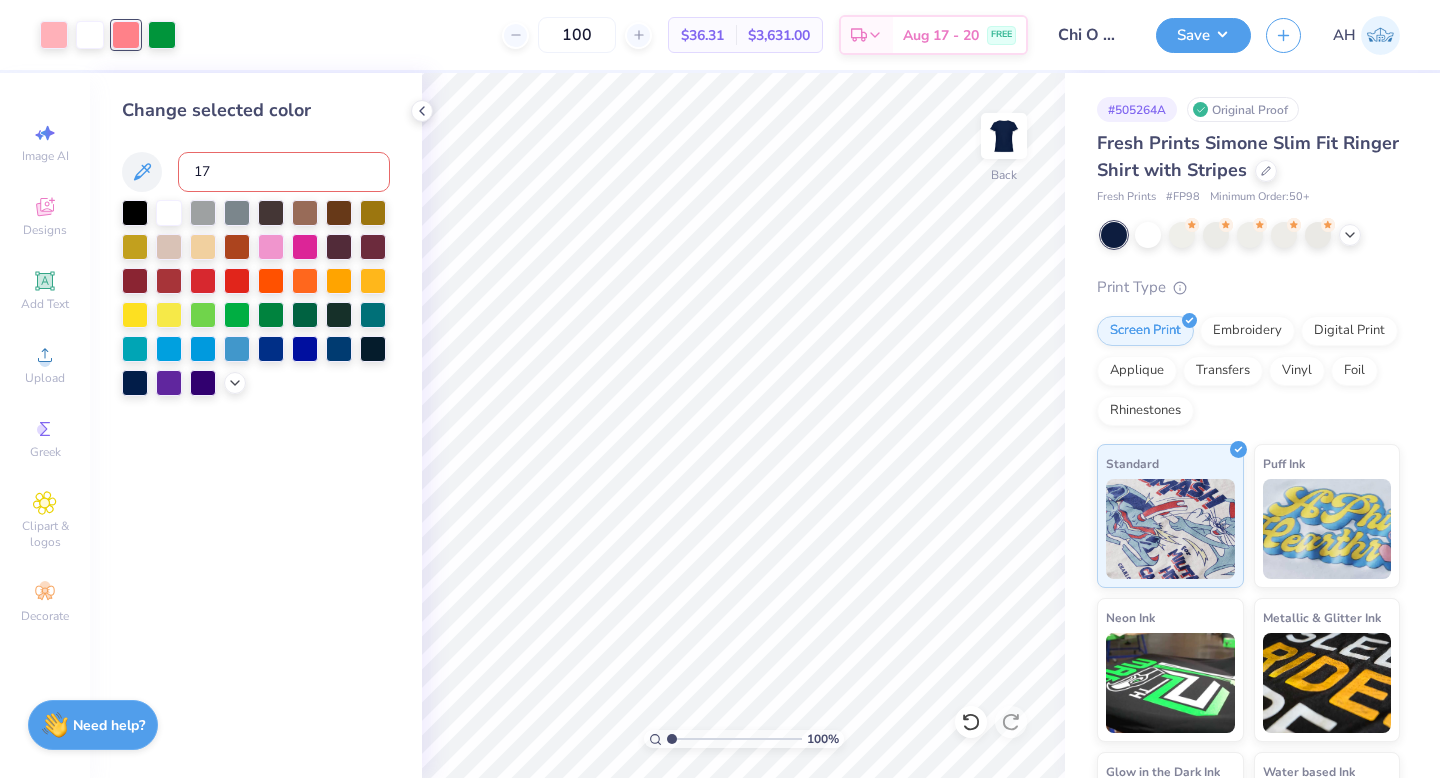 type on "176" 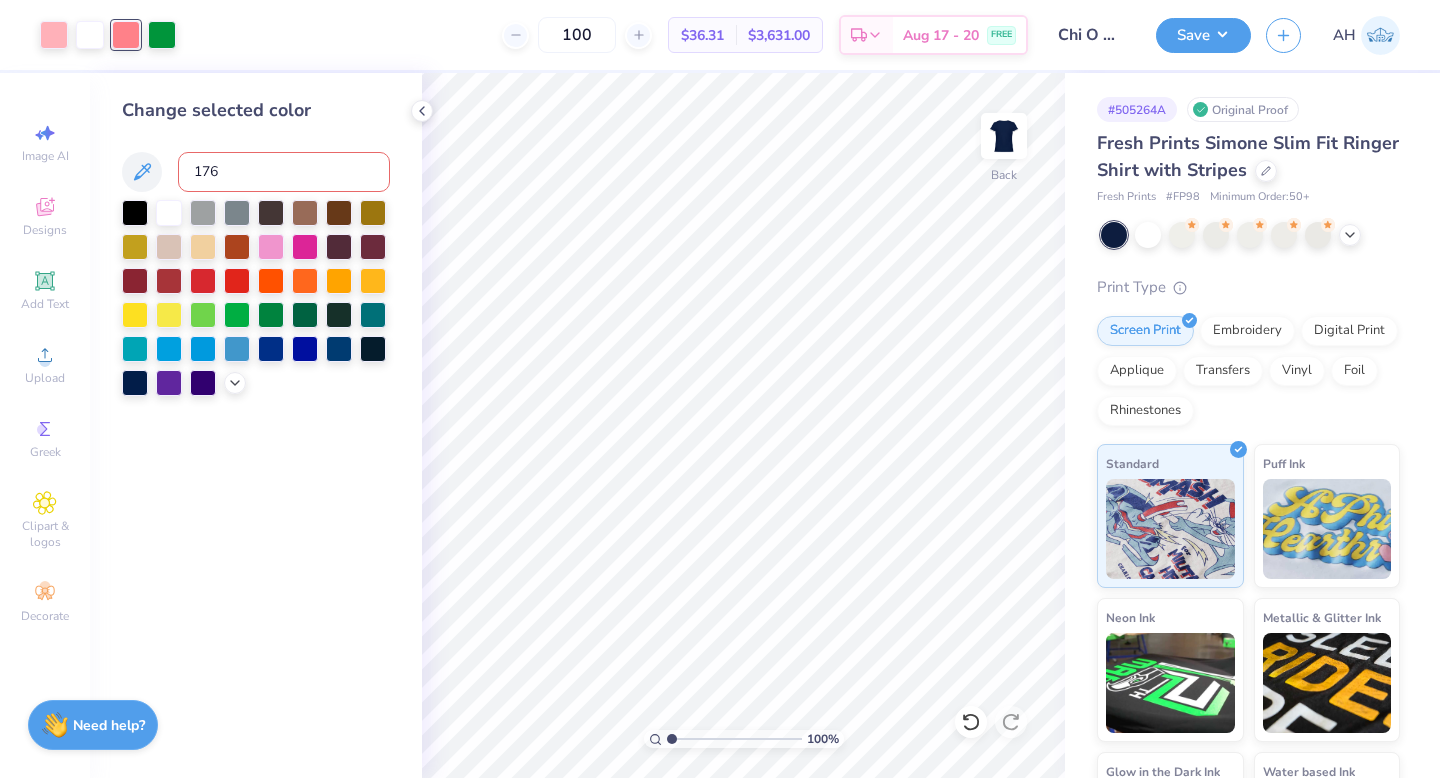 type 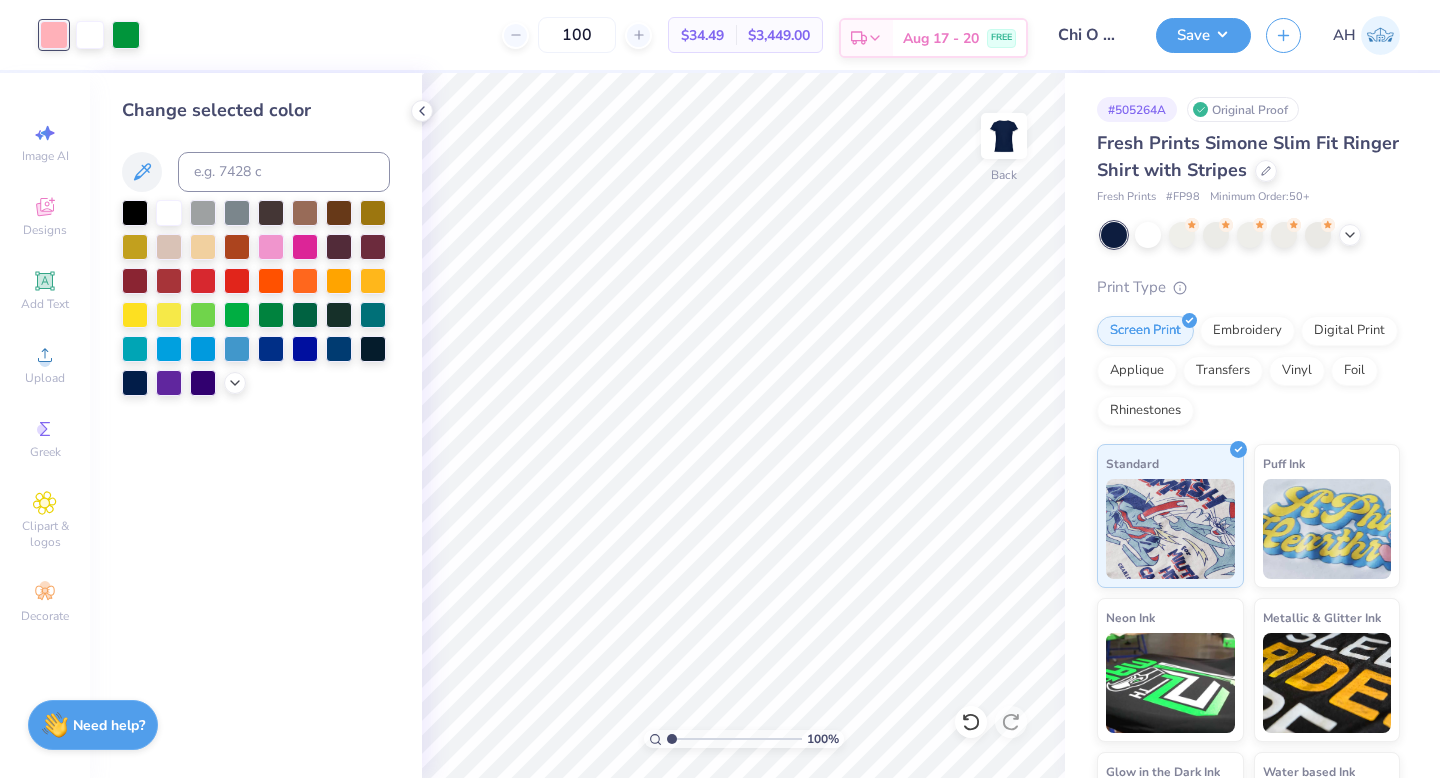 click on "Aug 17 - 20" at bounding box center [941, 38] 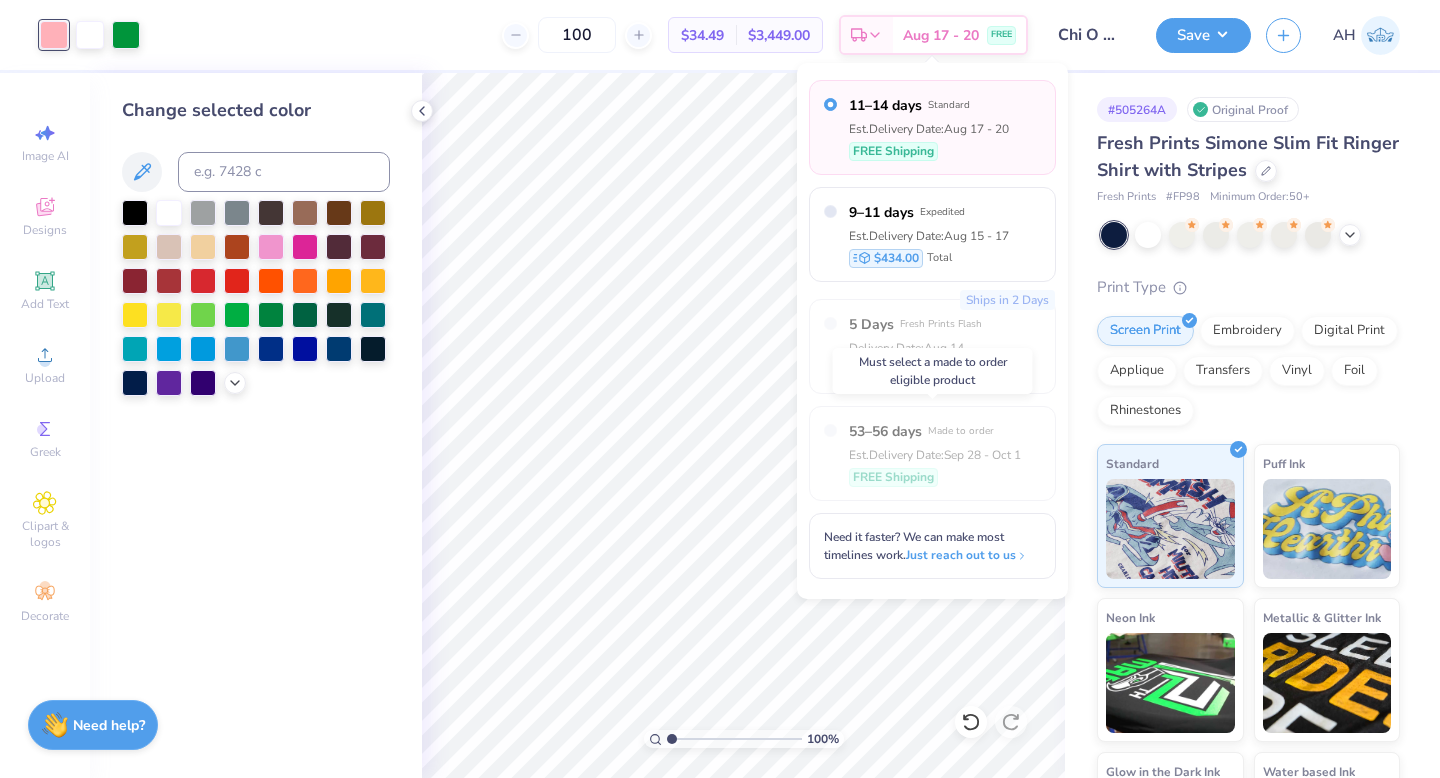 click on "53–56 days" at bounding box center (885, 431) 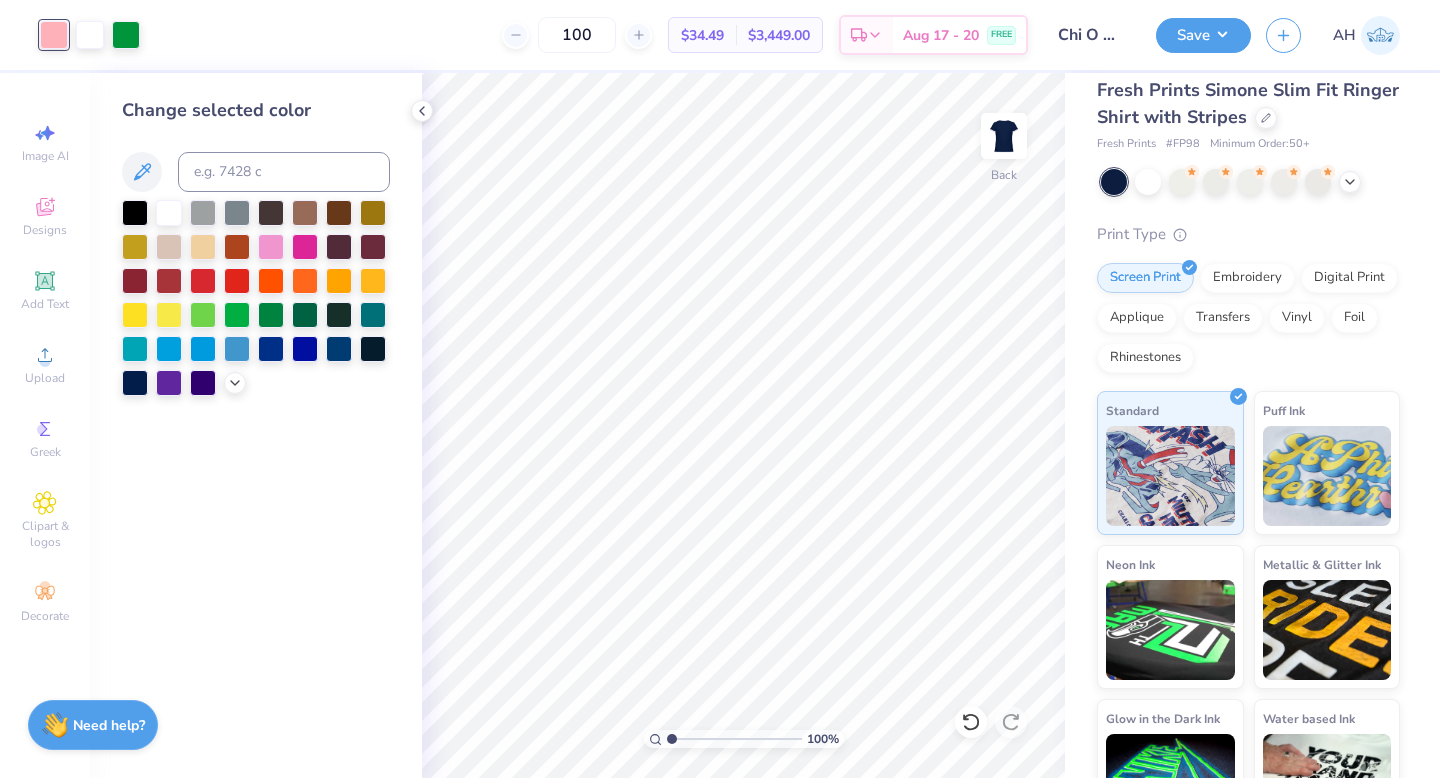 scroll, scrollTop: 118, scrollLeft: 0, axis: vertical 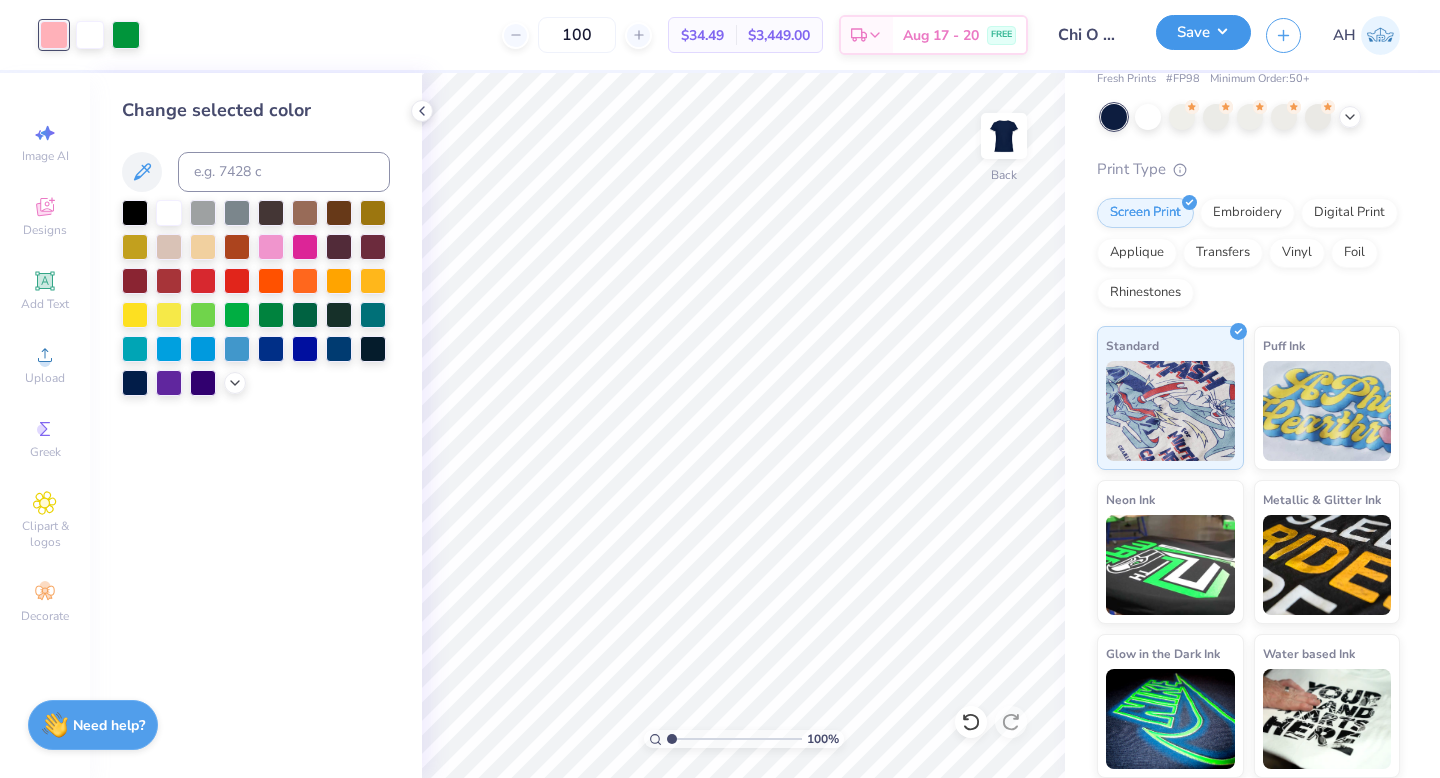 click on "Save" at bounding box center [1203, 32] 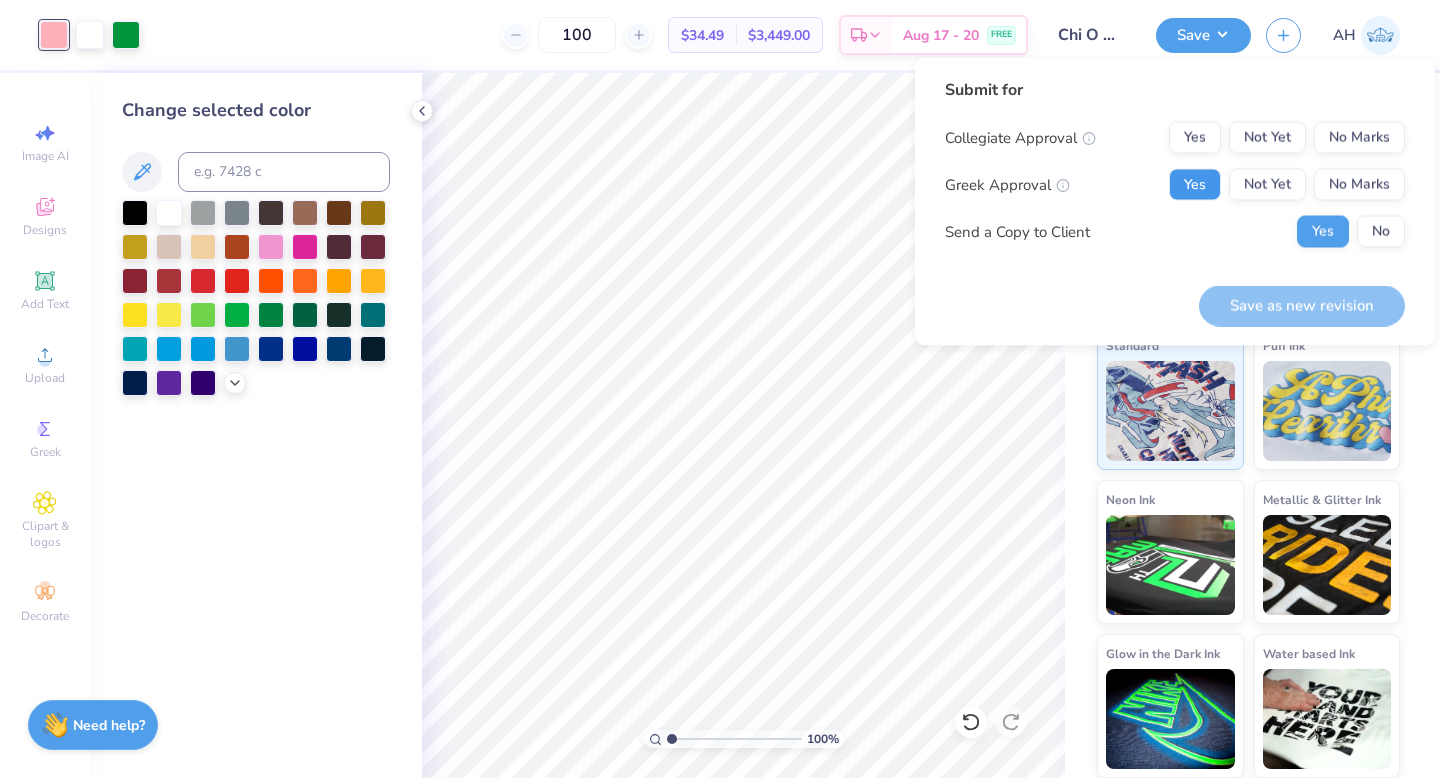 click on "Yes" at bounding box center (1195, 185) 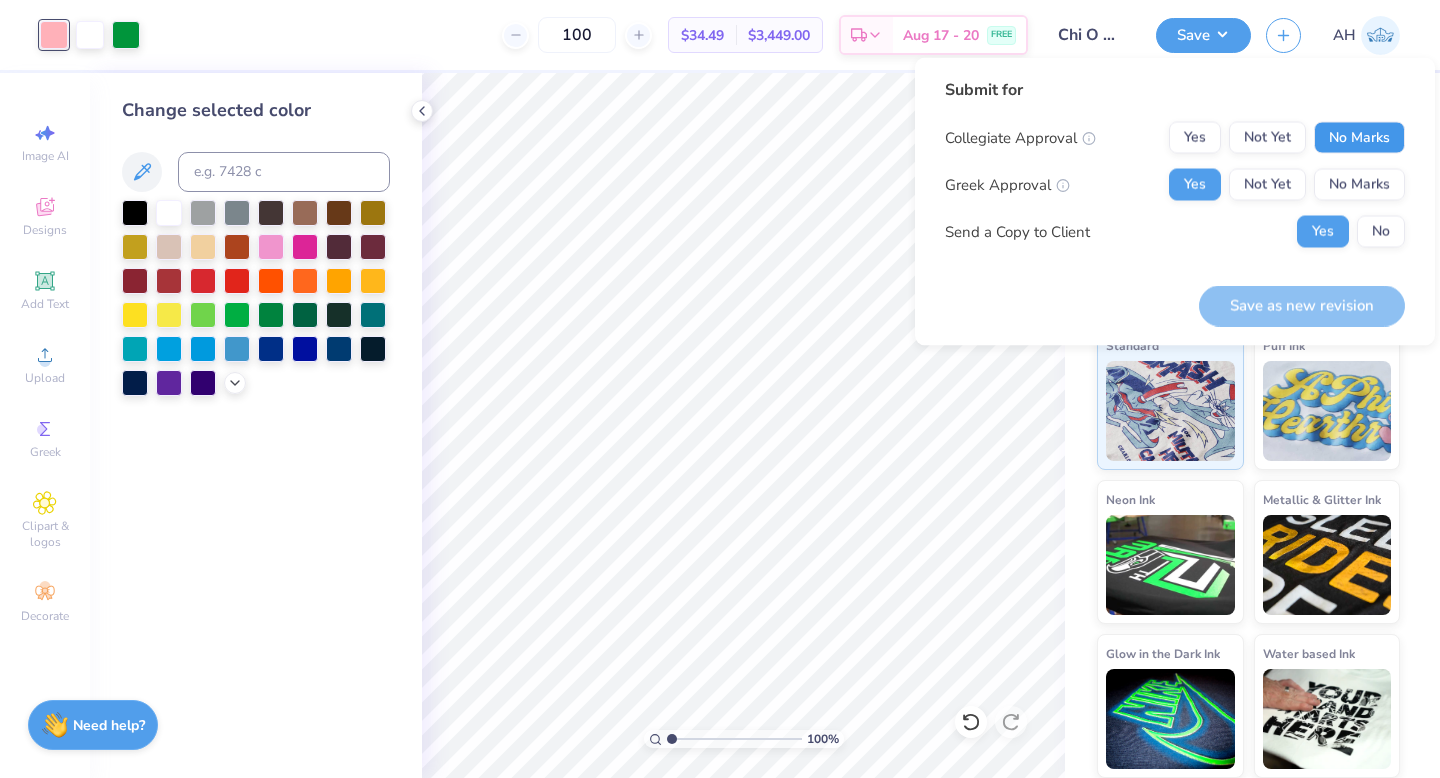 click on "No Marks" at bounding box center (1359, 138) 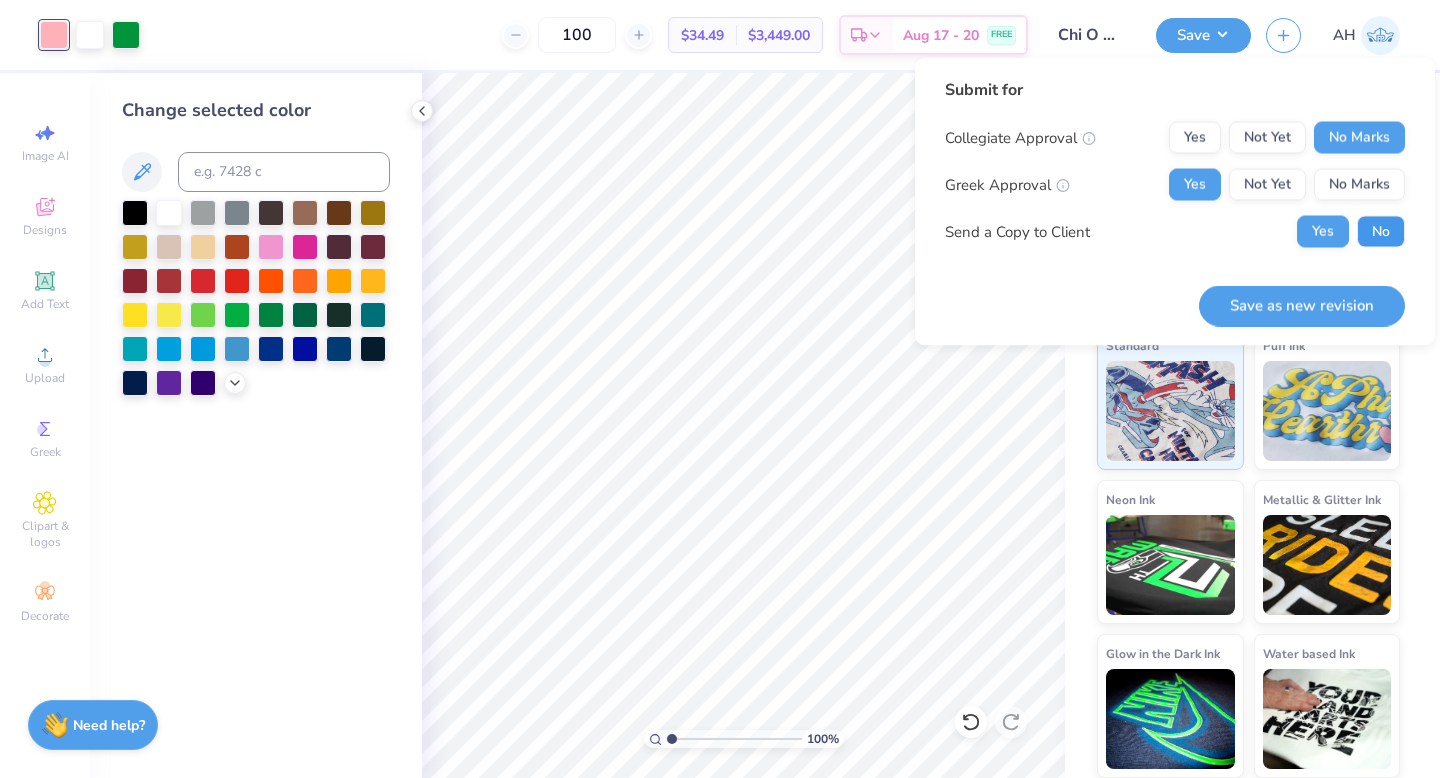 click on "No" at bounding box center (1381, 232) 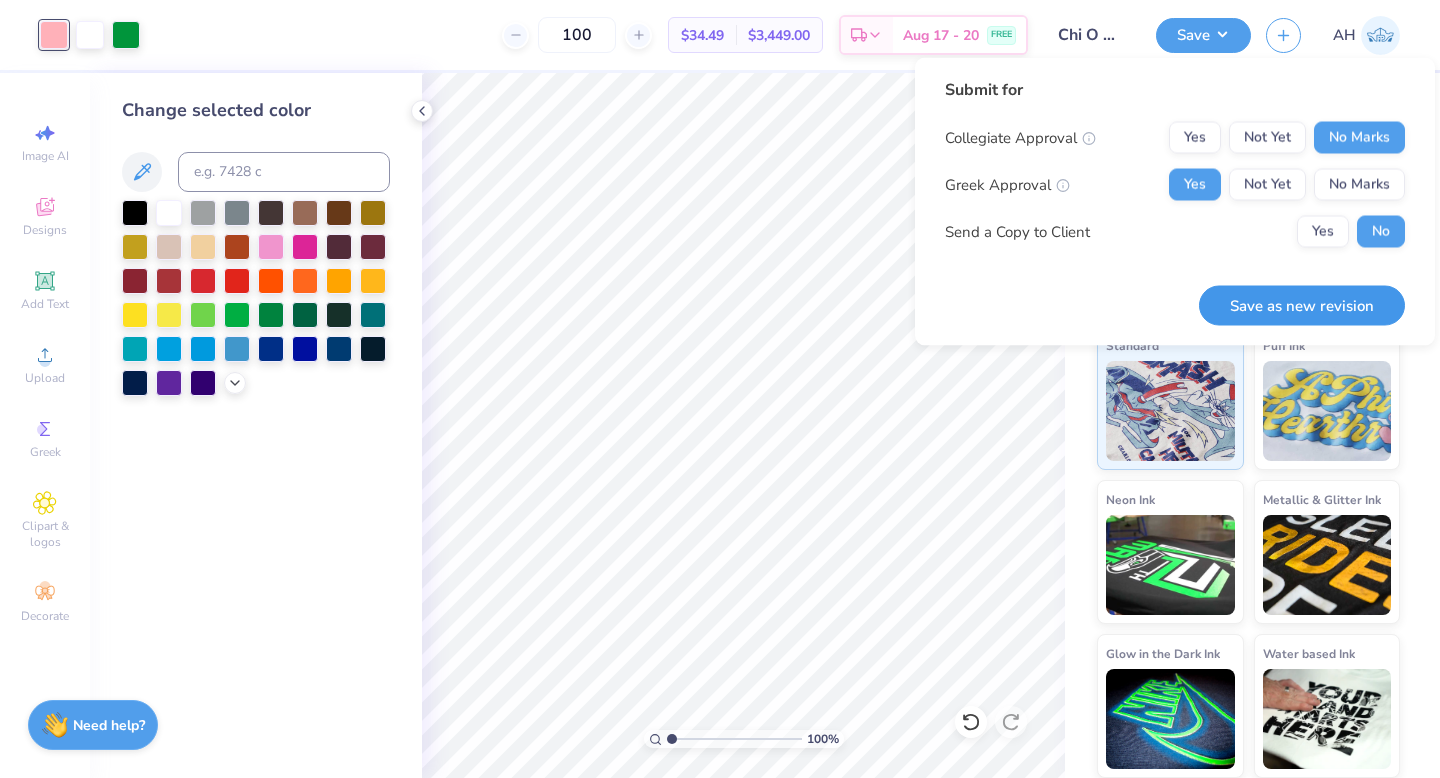click on "Save as new revision" at bounding box center [1302, 305] 